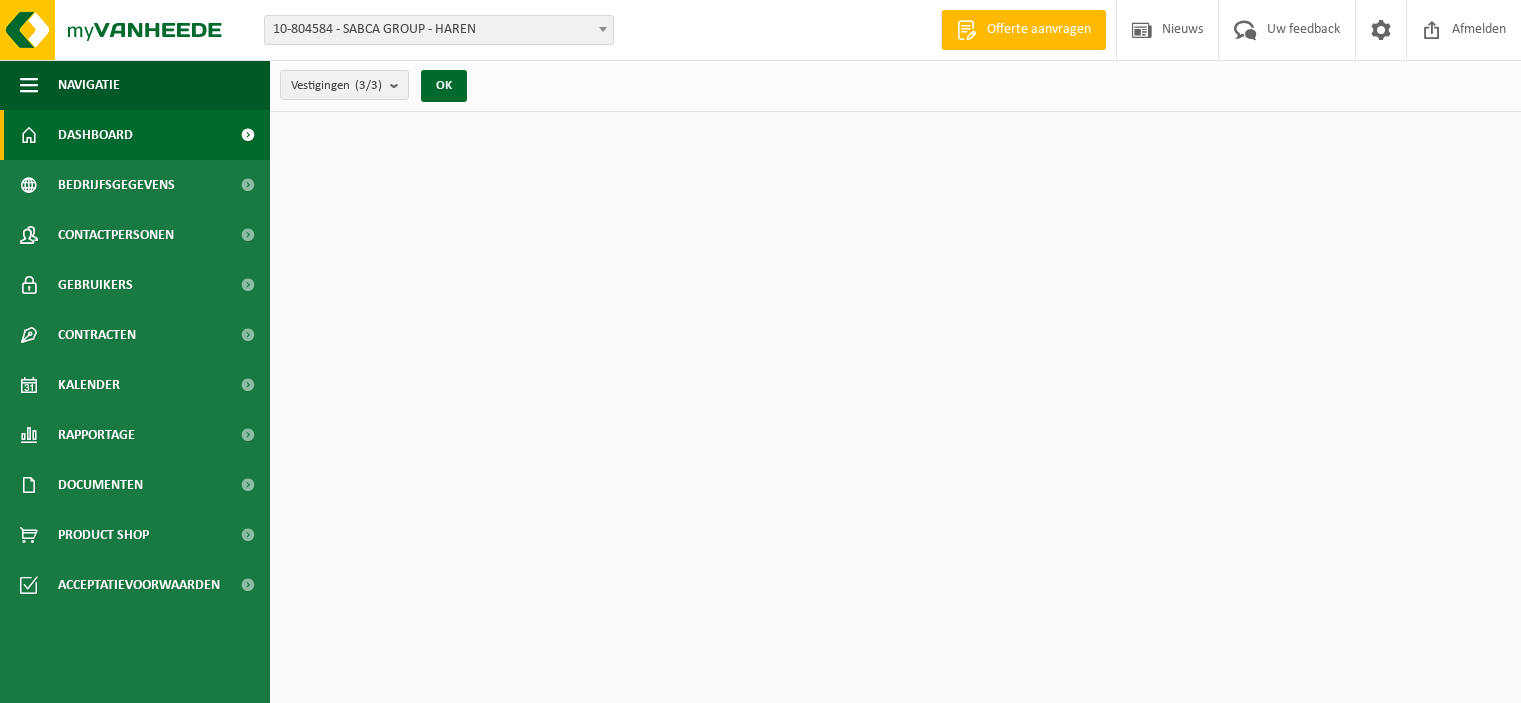 scroll, scrollTop: 0, scrollLeft: 0, axis: both 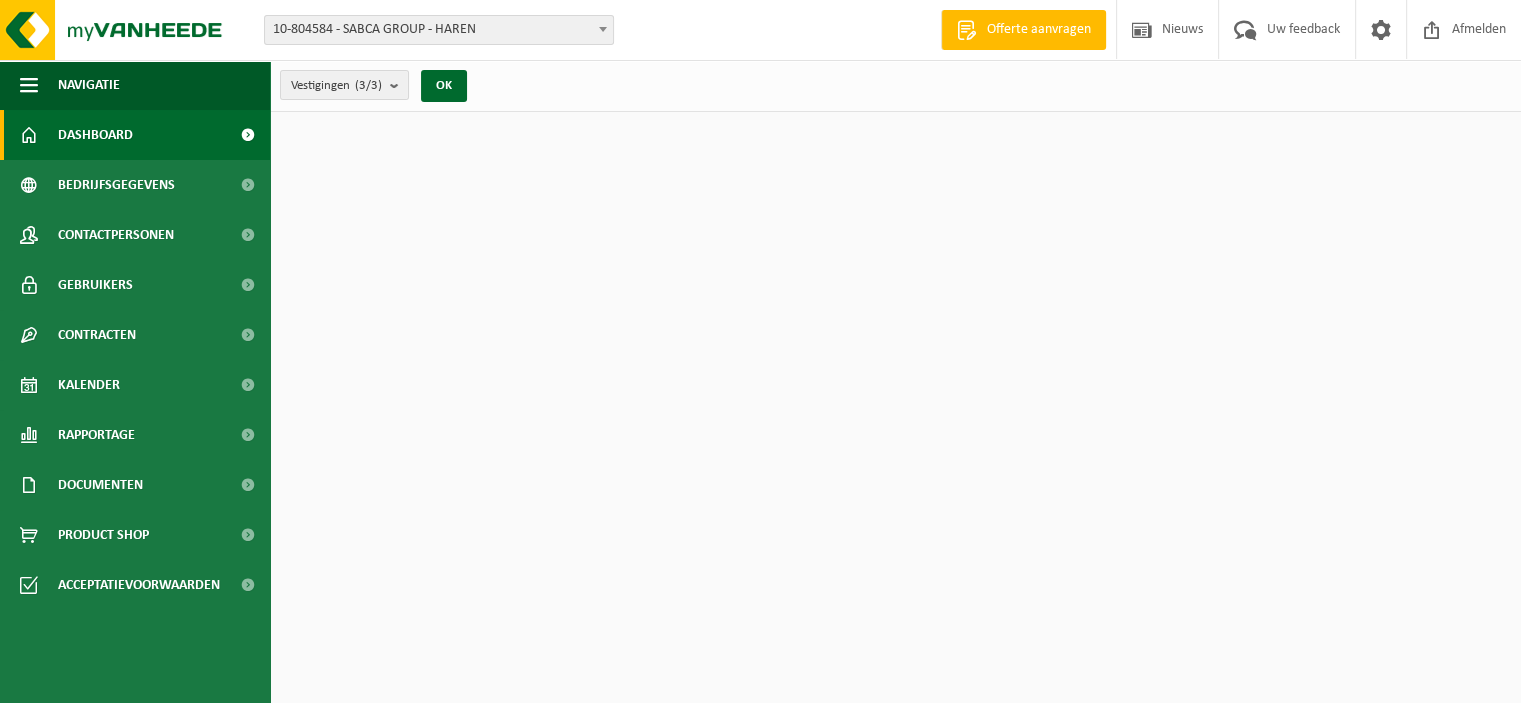 click on "Vestiging:       10-804584 - SABCA GROUP - HAREN 10-804589 - SABCA HAREN - HAREN 10-804591 - SABCA LIMBURG [GEOGRAPHIC_DATA] - LUMMEN 10-804593 - SABENA ENGINEERING-[GEOGRAPHIC_DATA] - GOSSELIES   10-804584 - SABCA GROUP - HAREN          Welkom  ZOË GILS         Offerte aanvragen         Nieuws         Uw feedback               Afmelden" at bounding box center [760, 30] 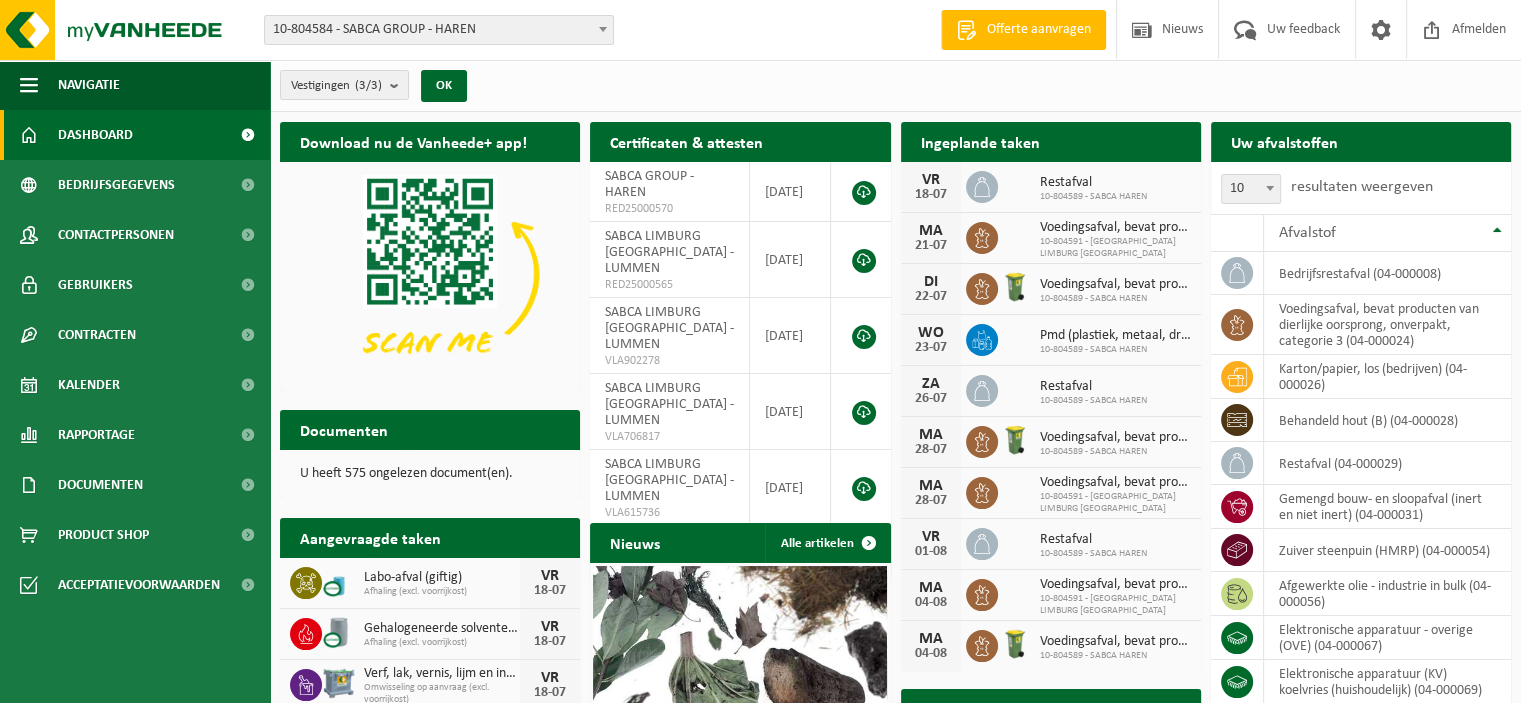 click on "10-804584 - SABCA GROUP - HAREN" at bounding box center (439, 30) 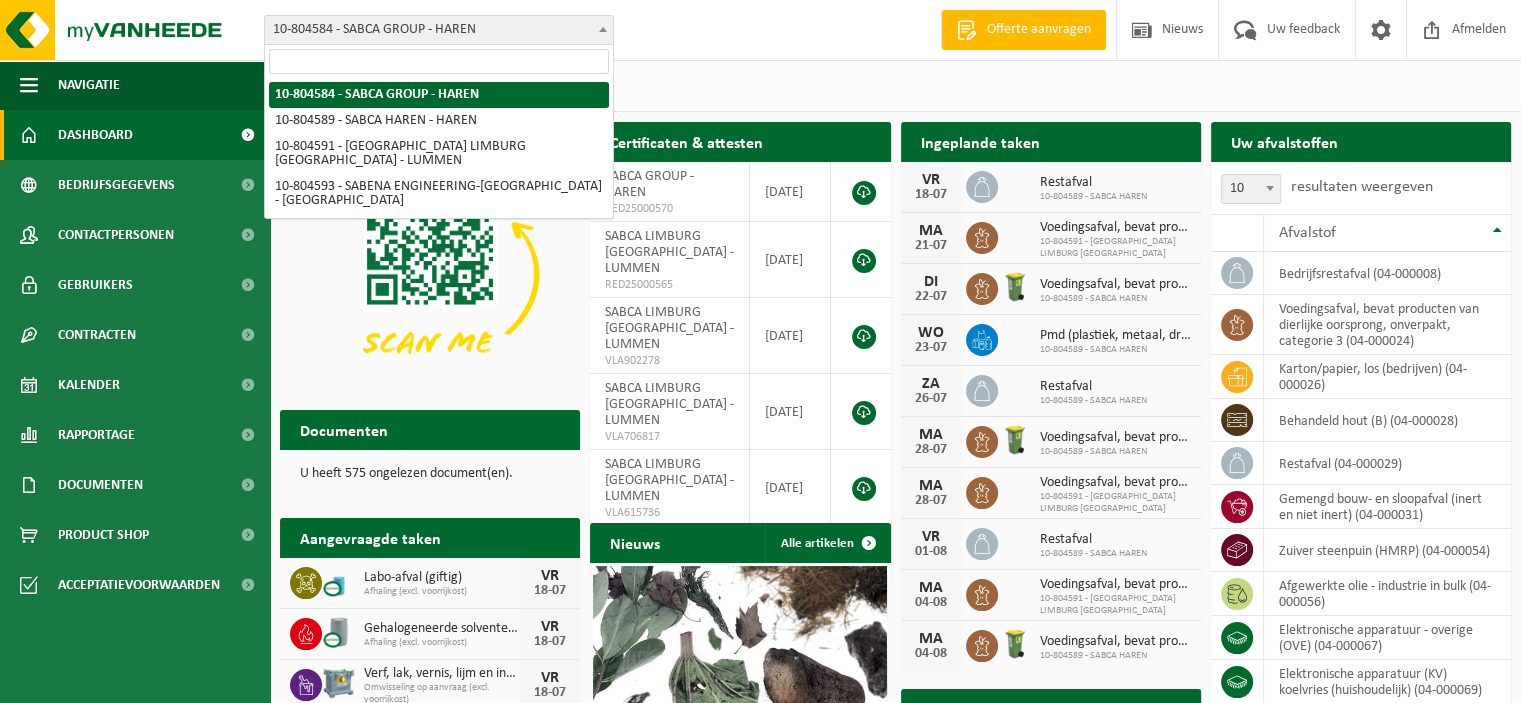 click at bounding box center (603, 29) 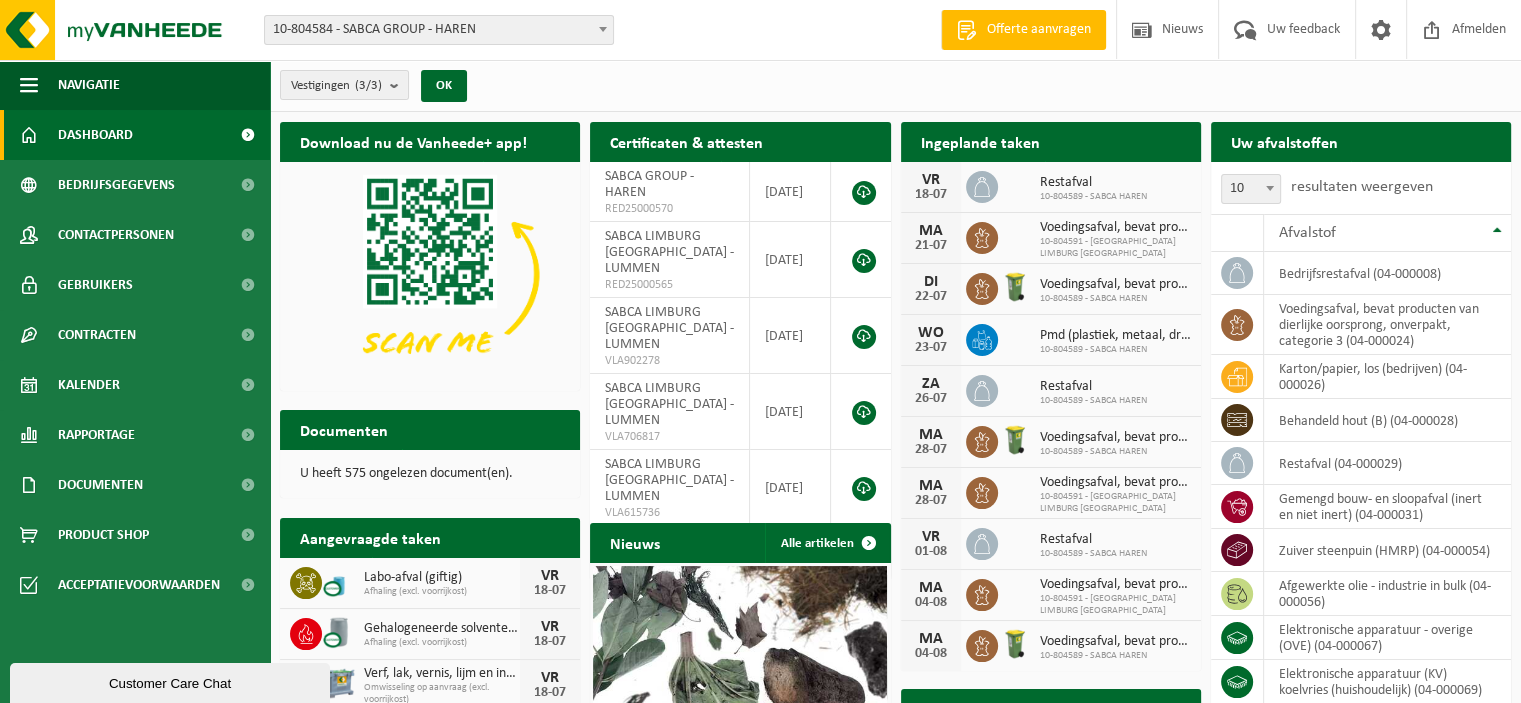 scroll, scrollTop: 0, scrollLeft: 0, axis: both 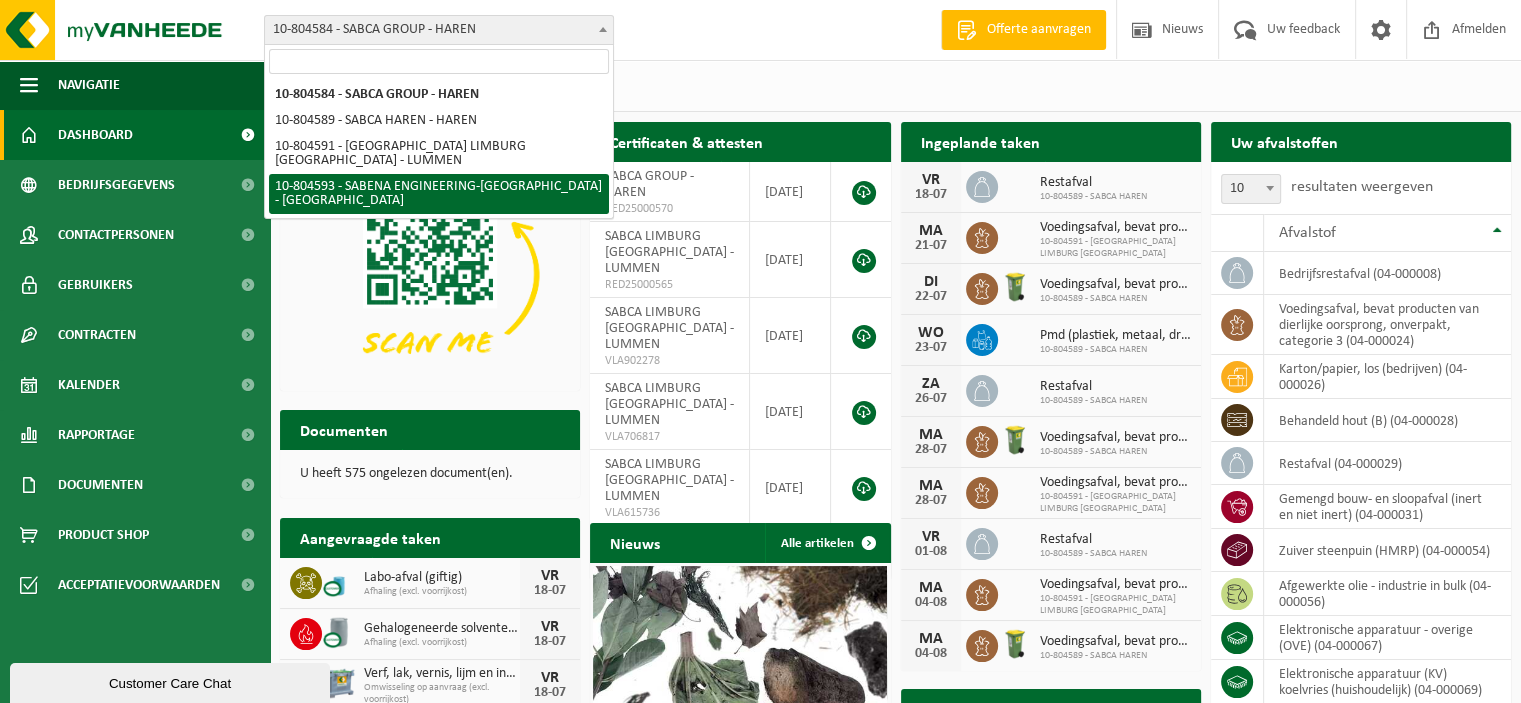 select on "34498" 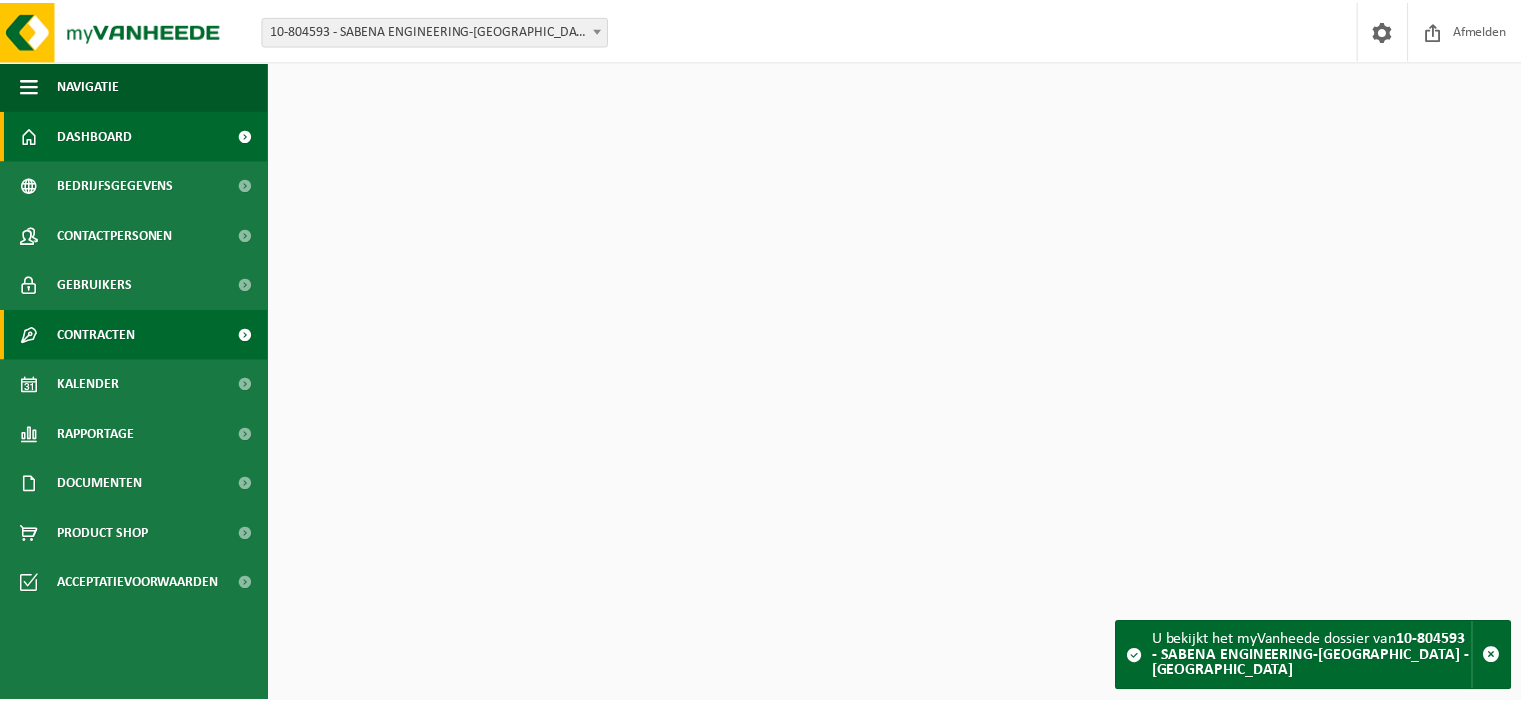 scroll, scrollTop: 0, scrollLeft: 0, axis: both 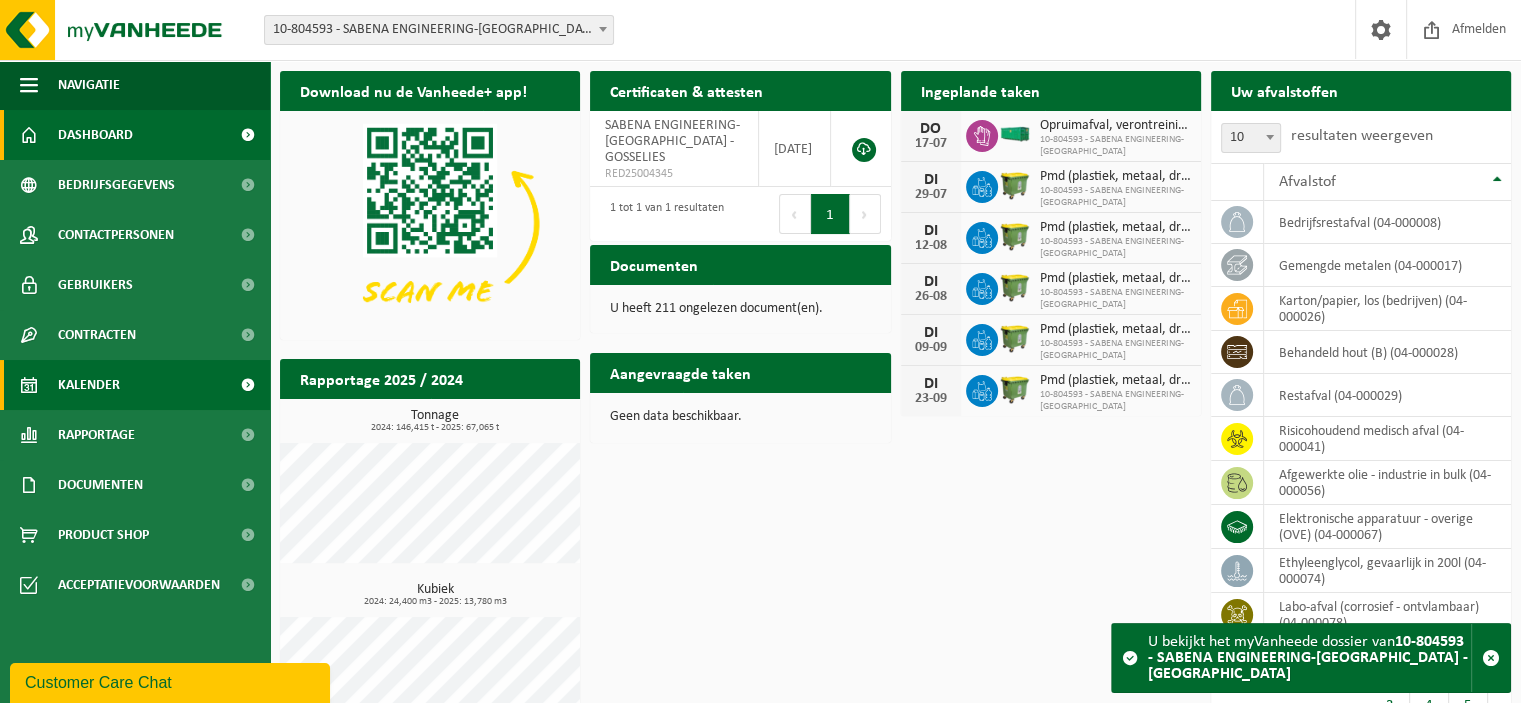 click on "Kalender" at bounding box center [135, 385] 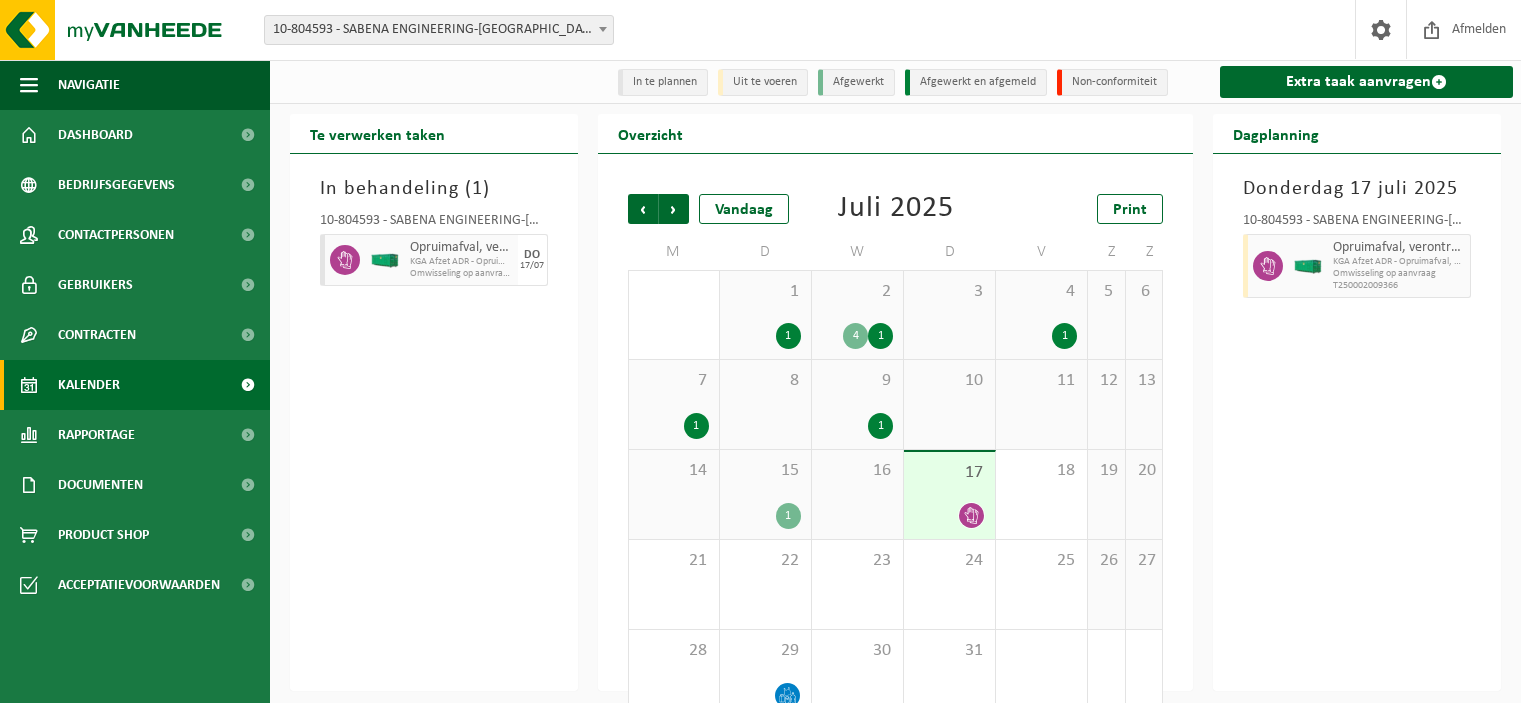 scroll, scrollTop: 0, scrollLeft: 0, axis: both 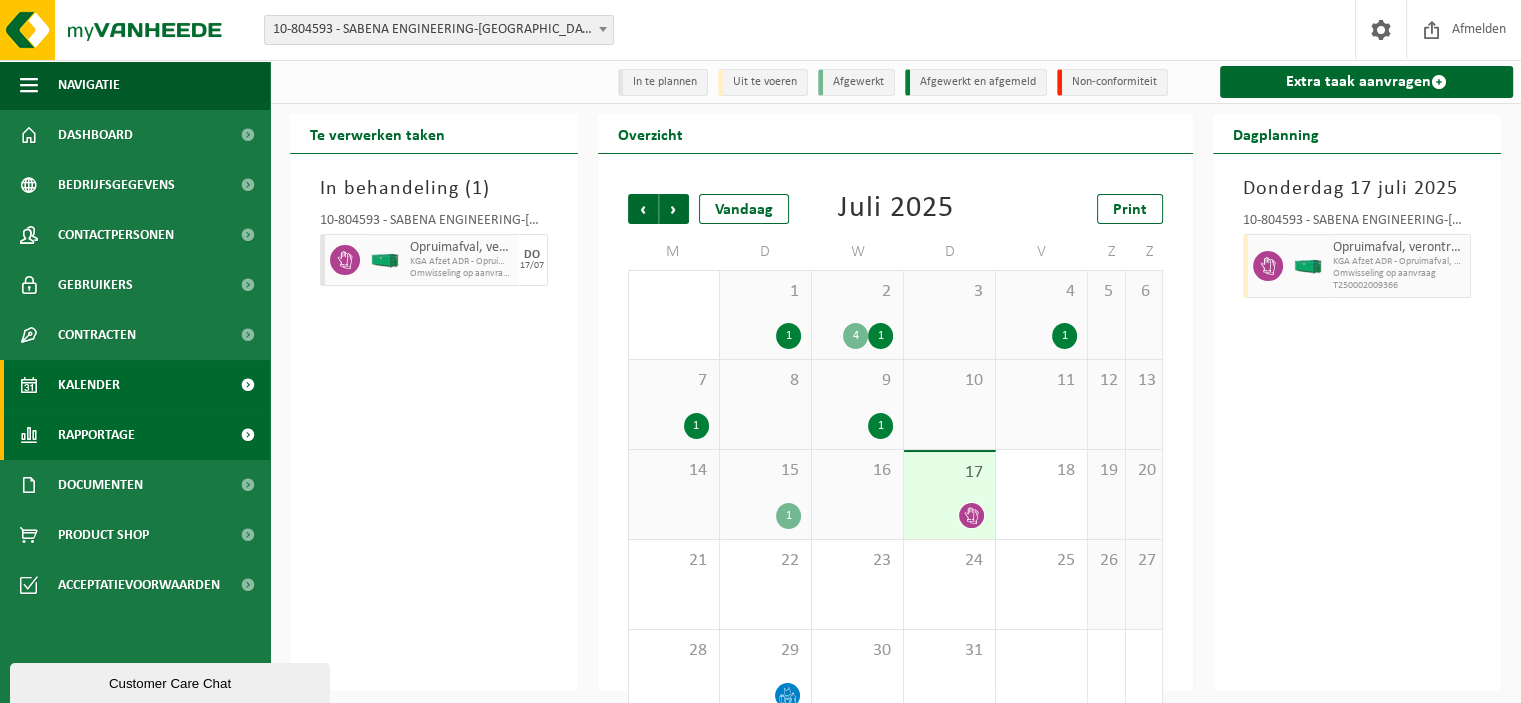 click on "Rapportage" at bounding box center (135, 435) 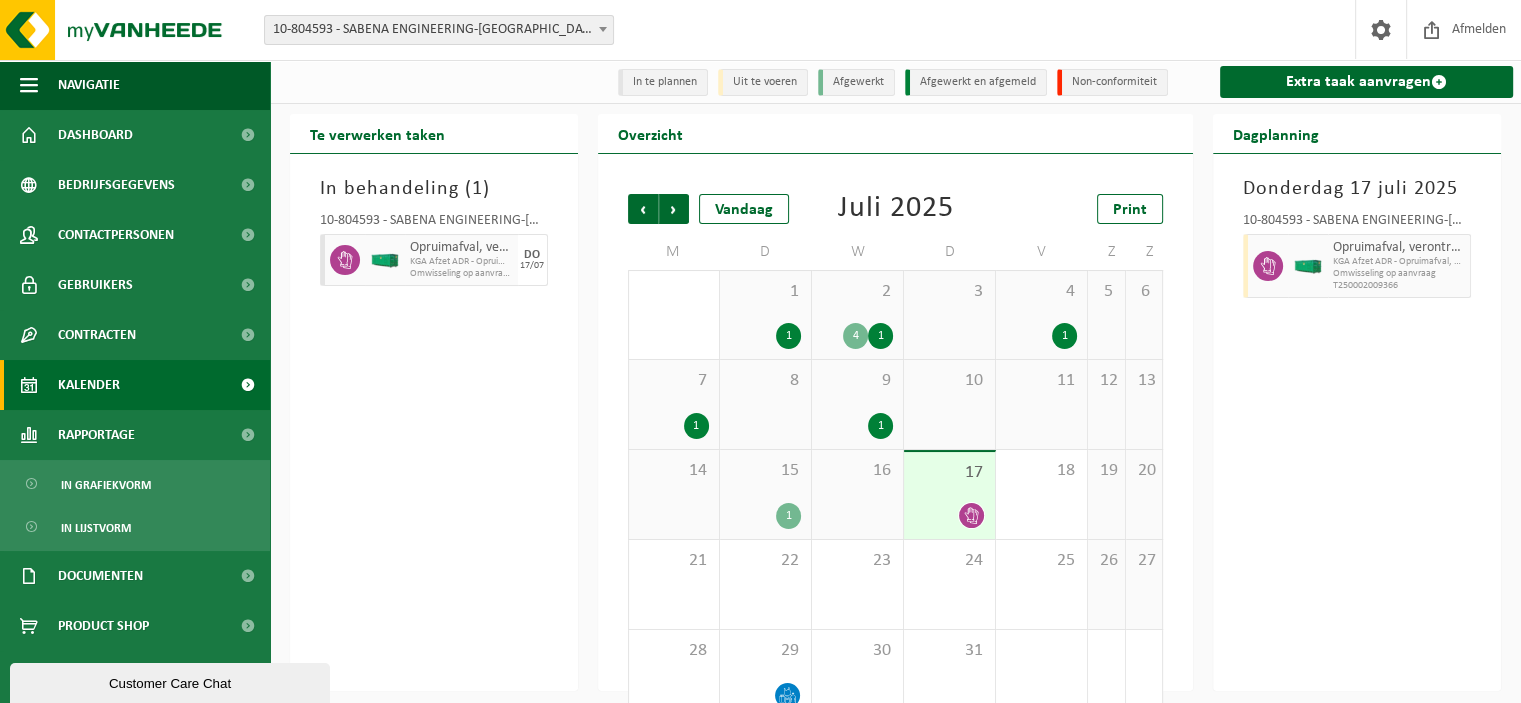 click on "10-804593 - SABENA ENGINEERING-[GEOGRAPHIC_DATA] - [GEOGRAPHIC_DATA]" at bounding box center (439, 30) 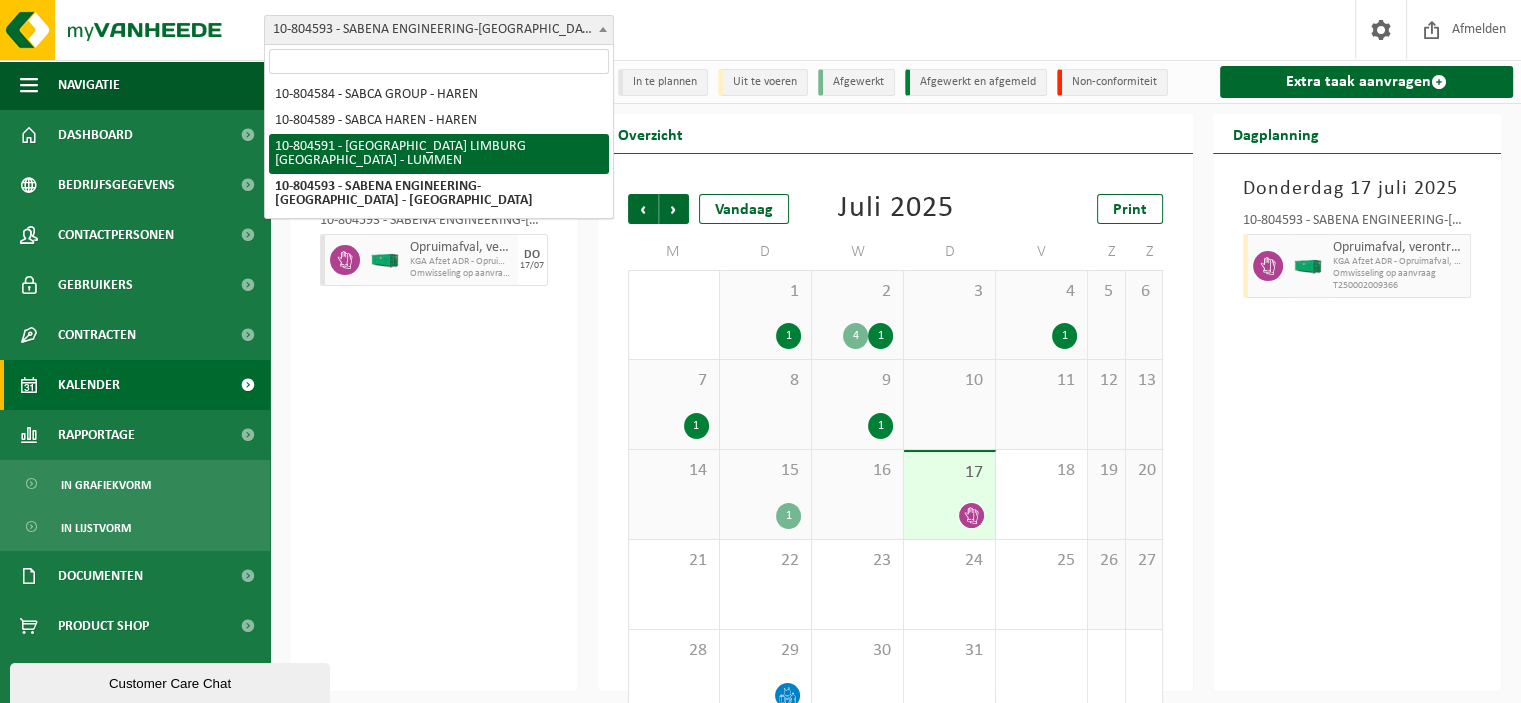 select on "34497" 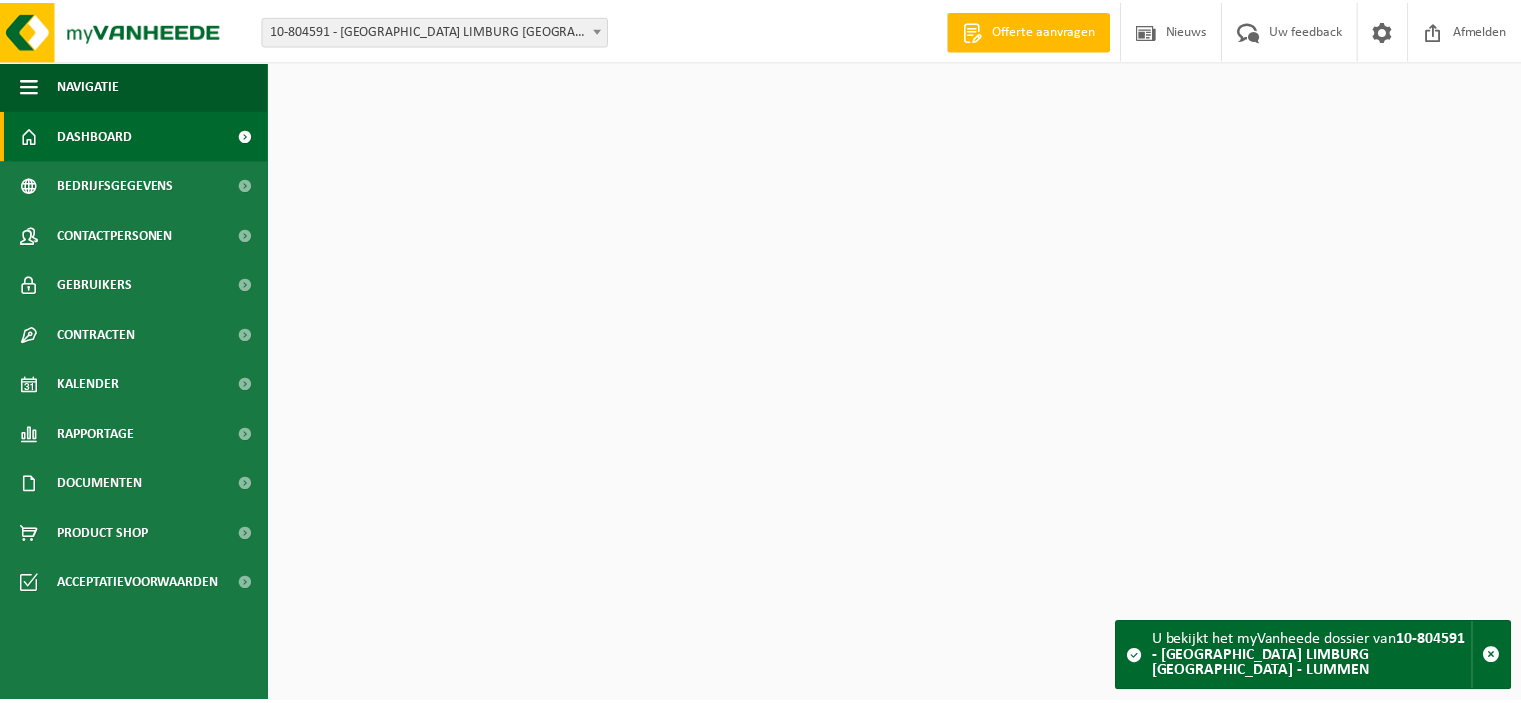 scroll, scrollTop: 0, scrollLeft: 0, axis: both 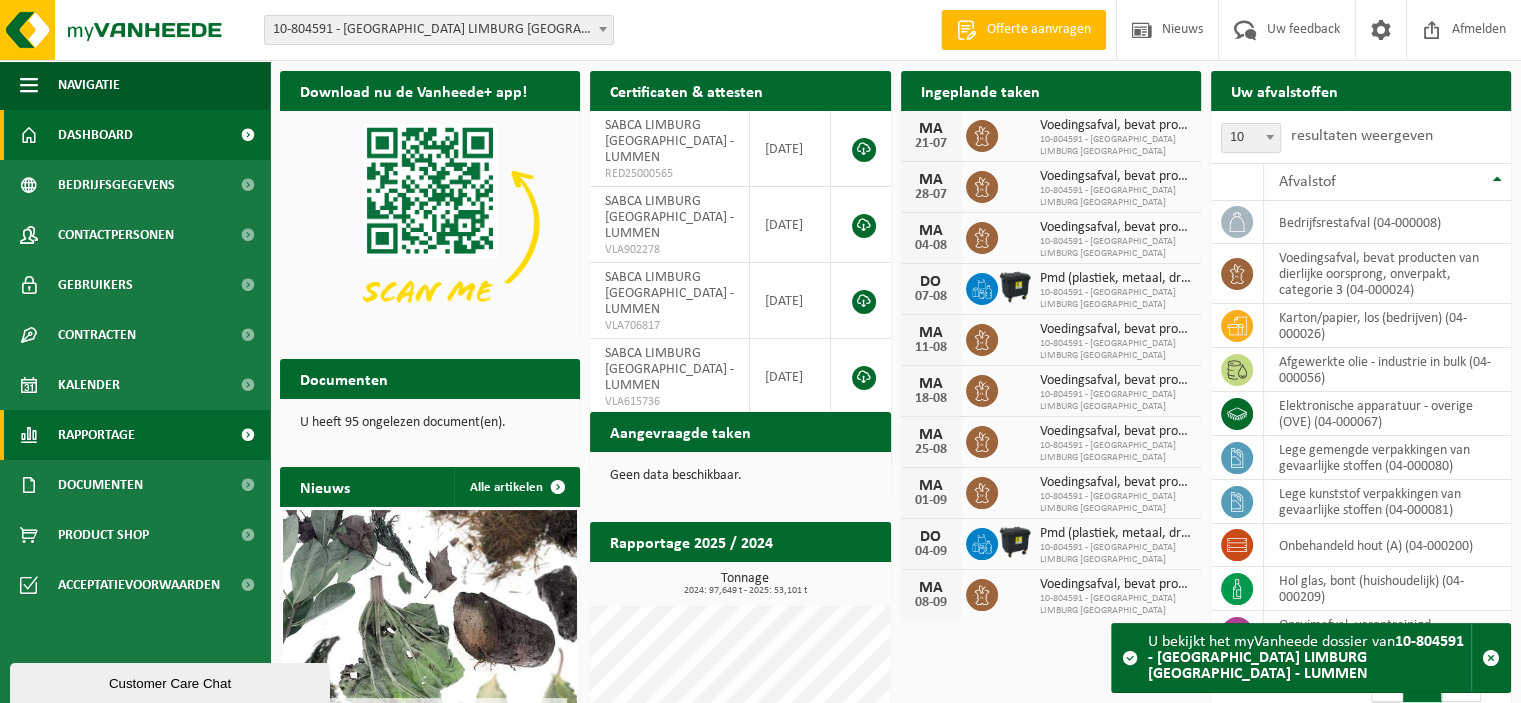 click on "Rapportage" at bounding box center [96, 435] 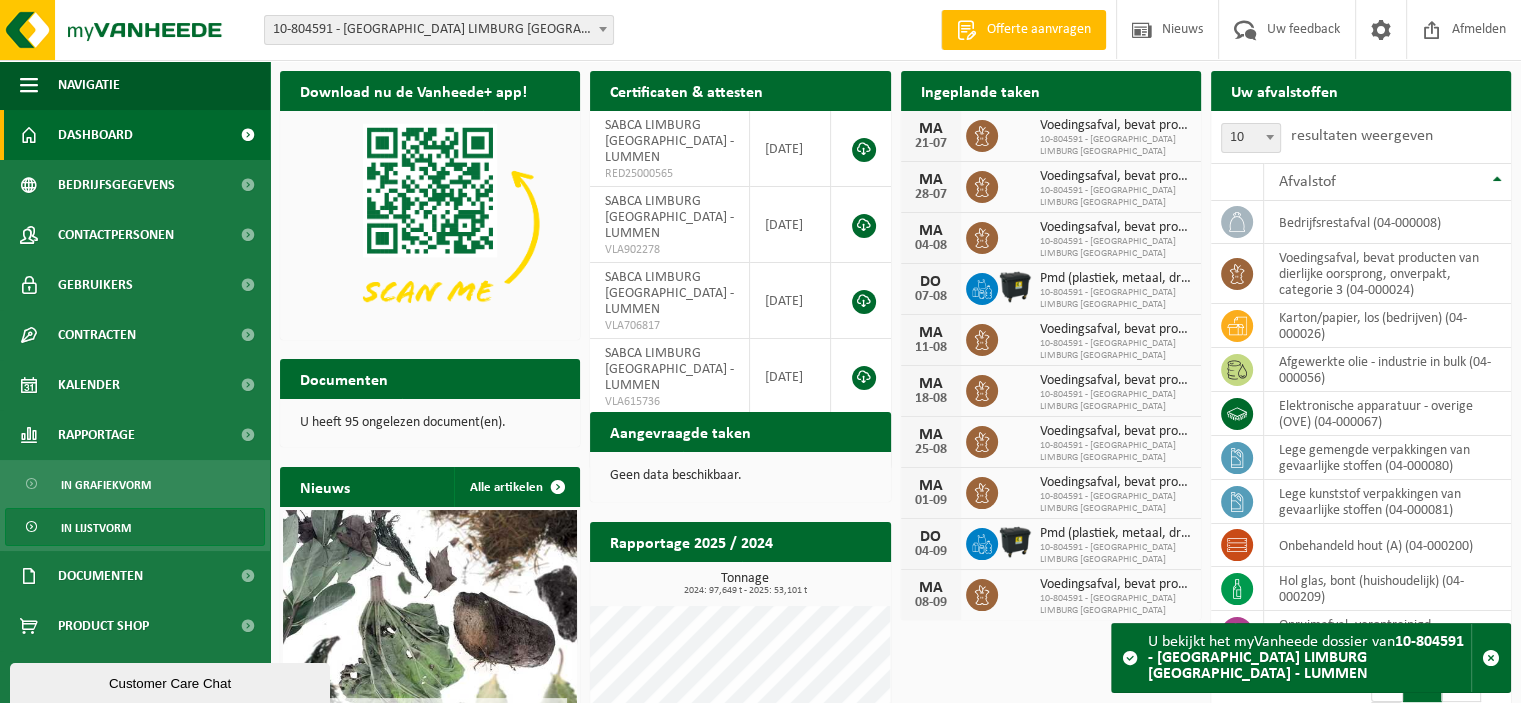 click on "In lijstvorm" at bounding box center [135, 527] 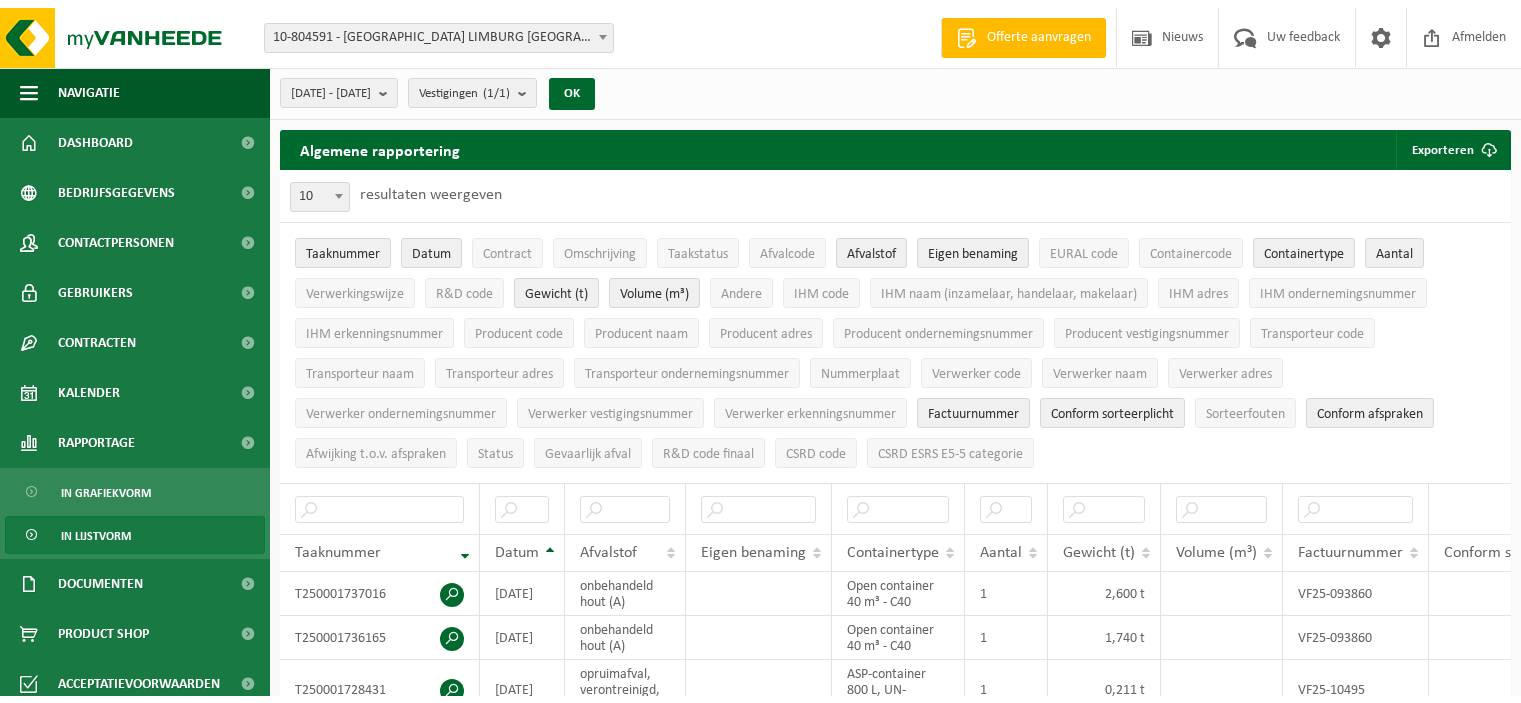 scroll, scrollTop: 0, scrollLeft: 0, axis: both 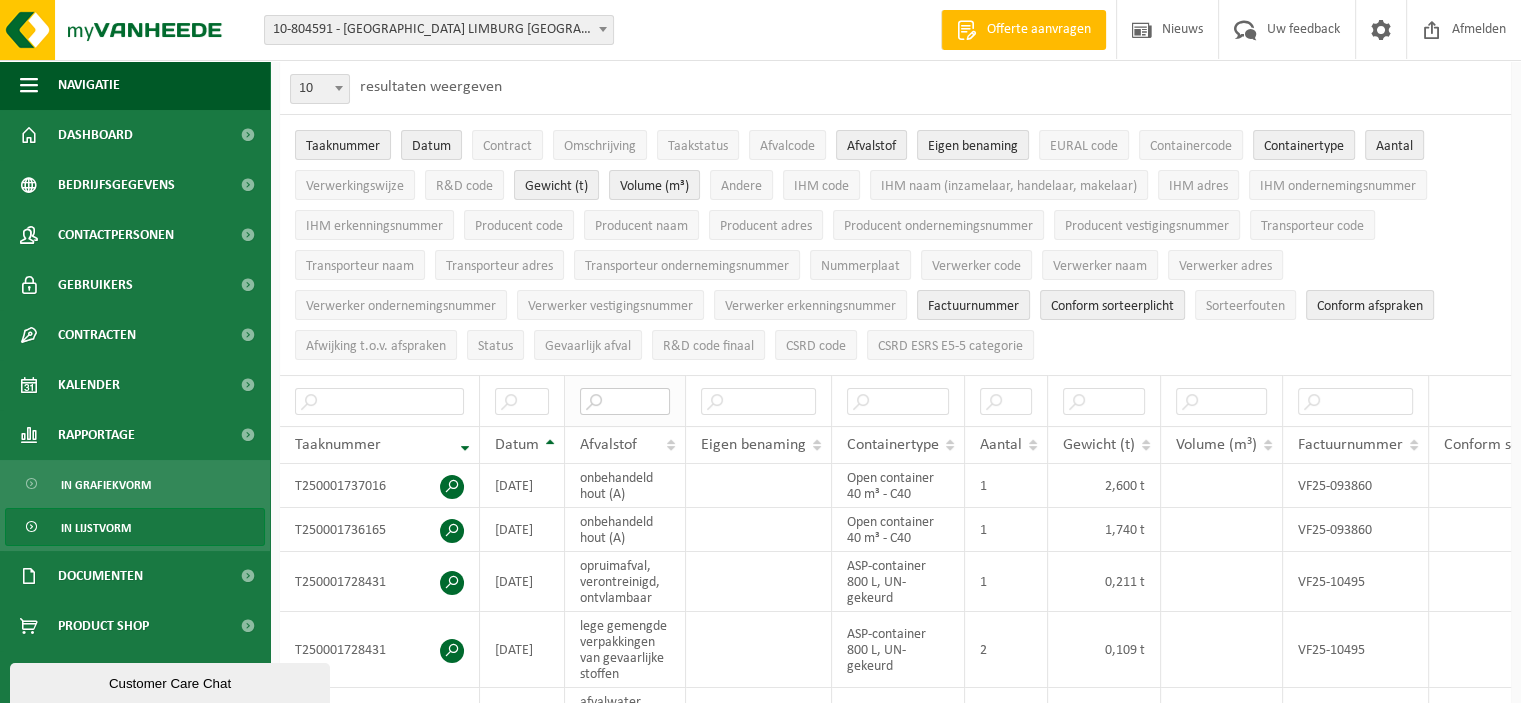 click at bounding box center (625, 401) 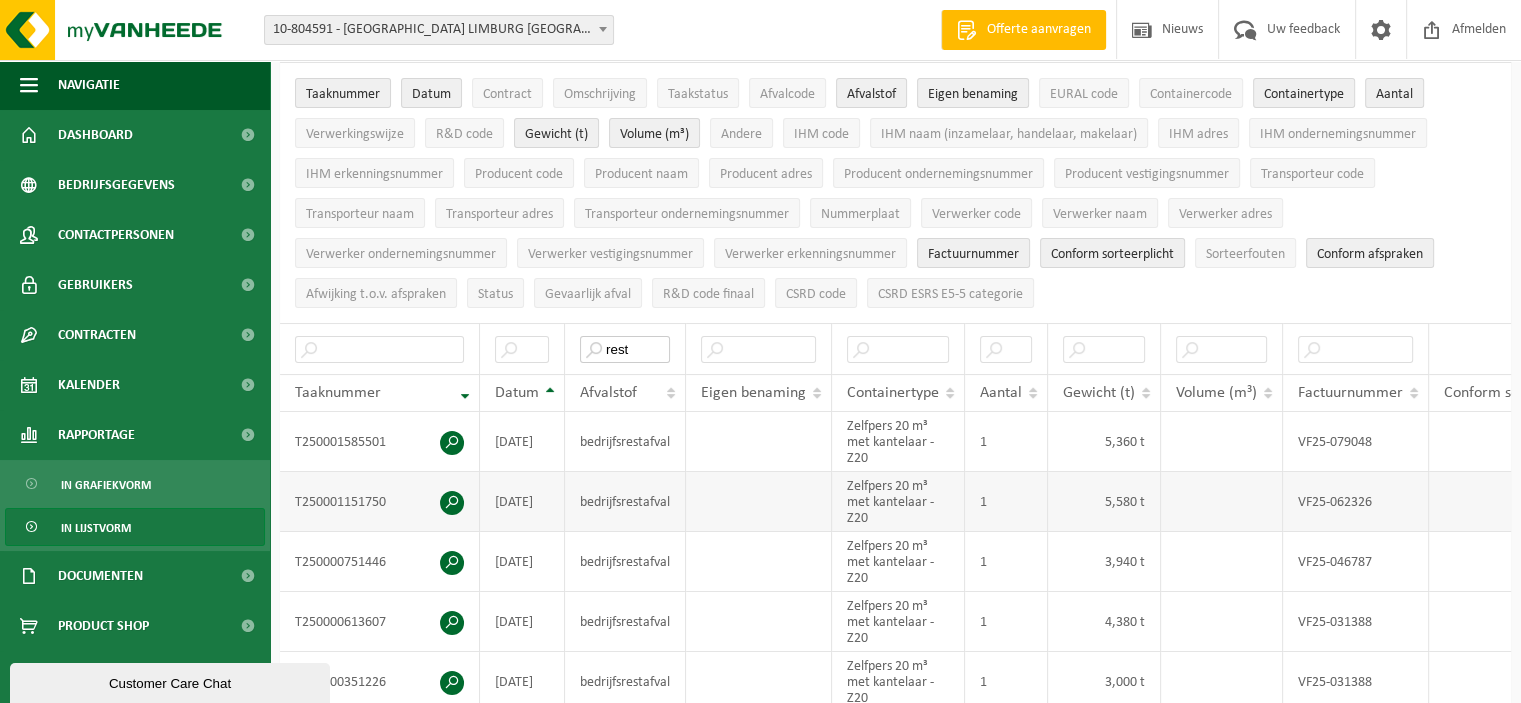 scroll, scrollTop: 200, scrollLeft: 0, axis: vertical 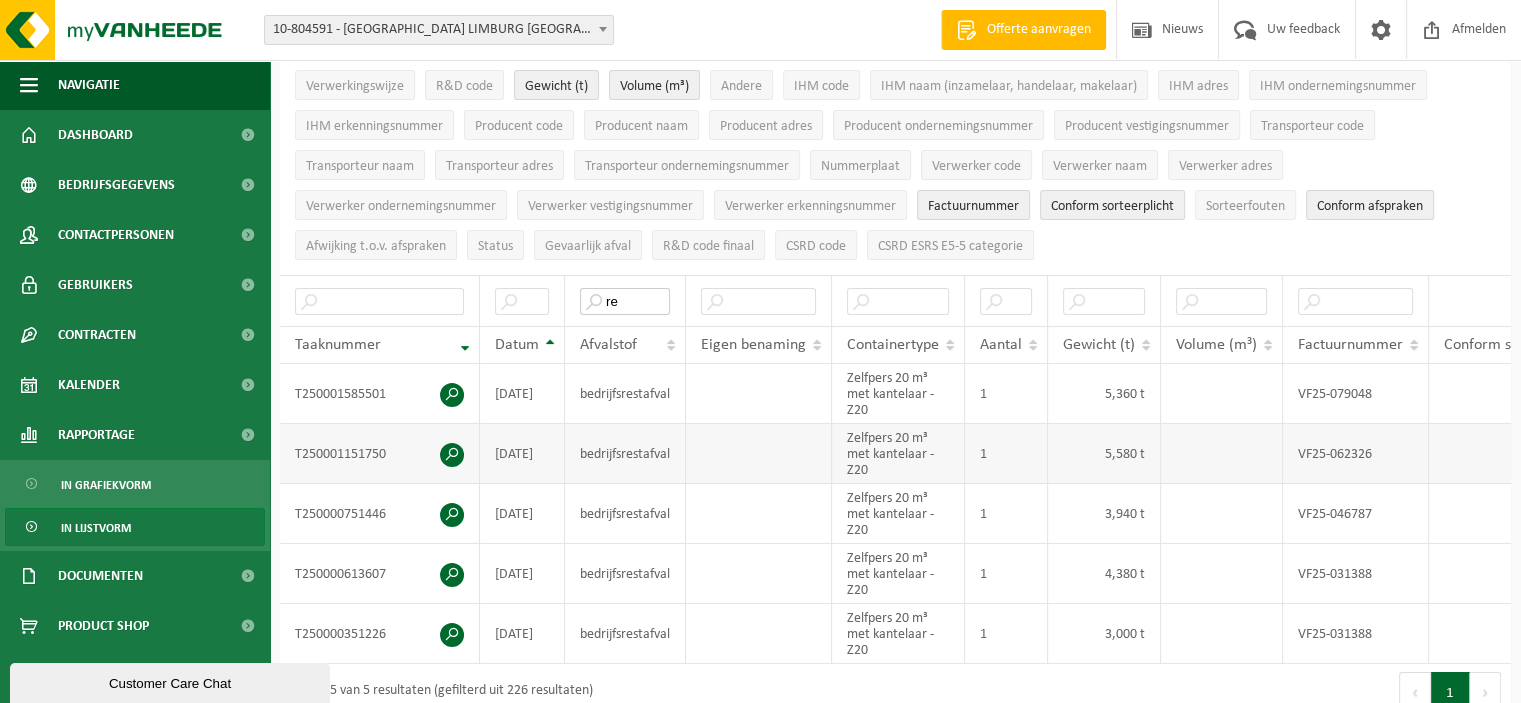 type on "r" 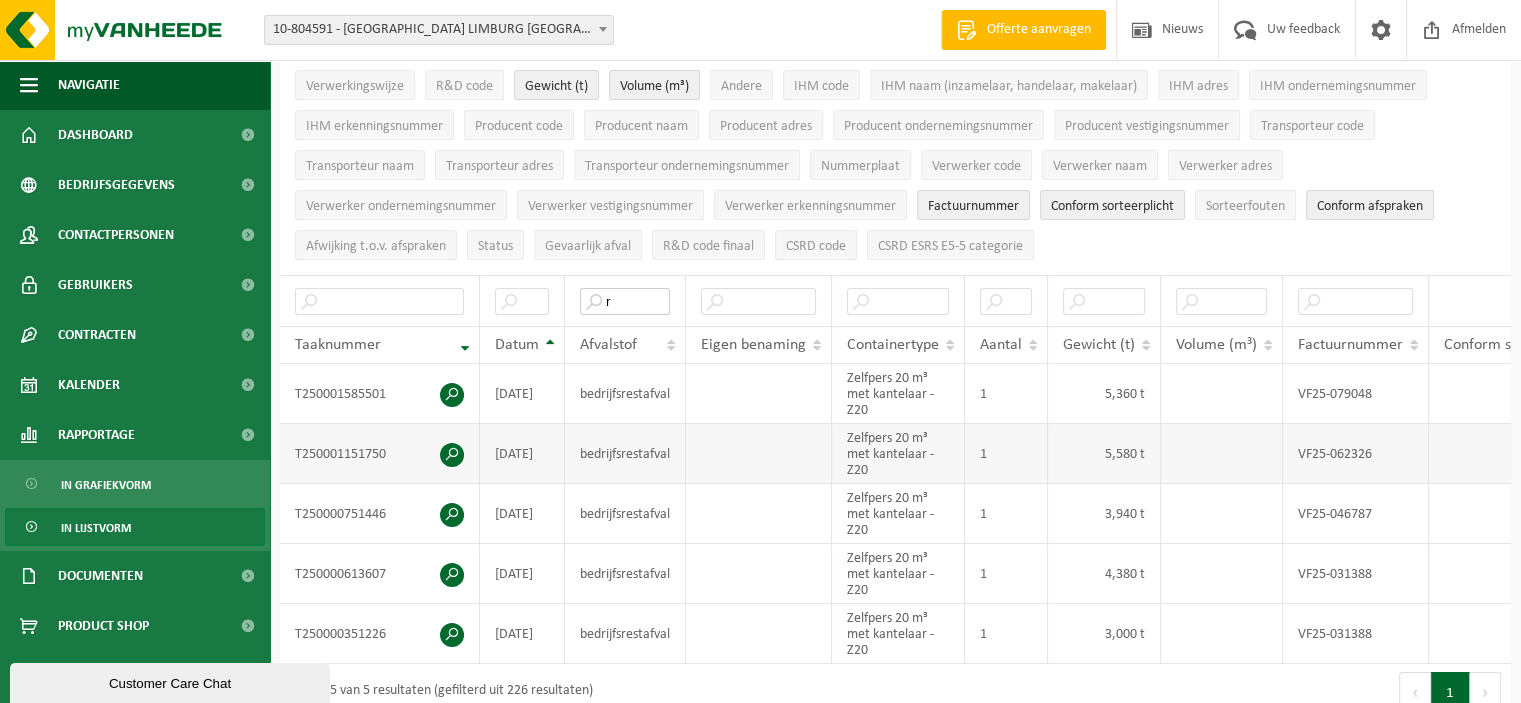 type 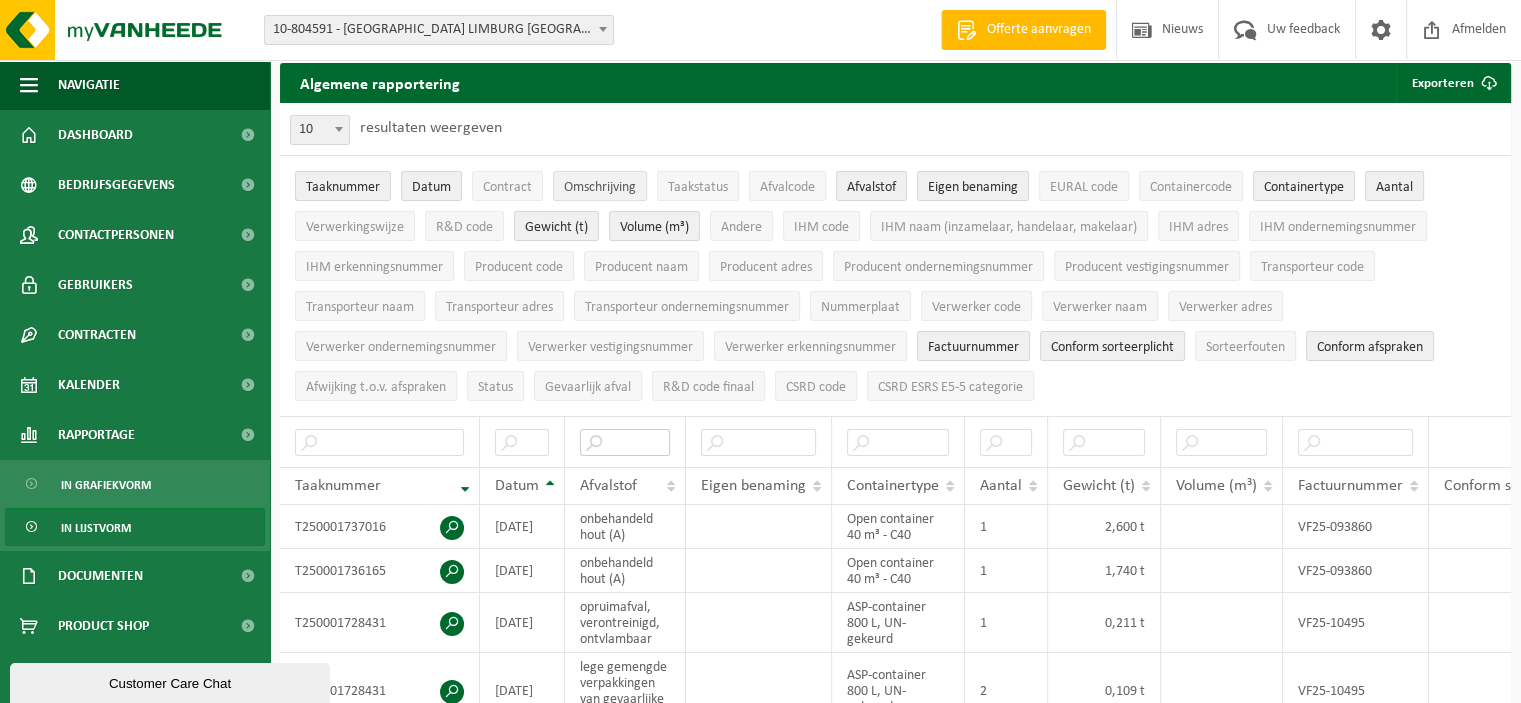 scroll, scrollTop: 0, scrollLeft: 0, axis: both 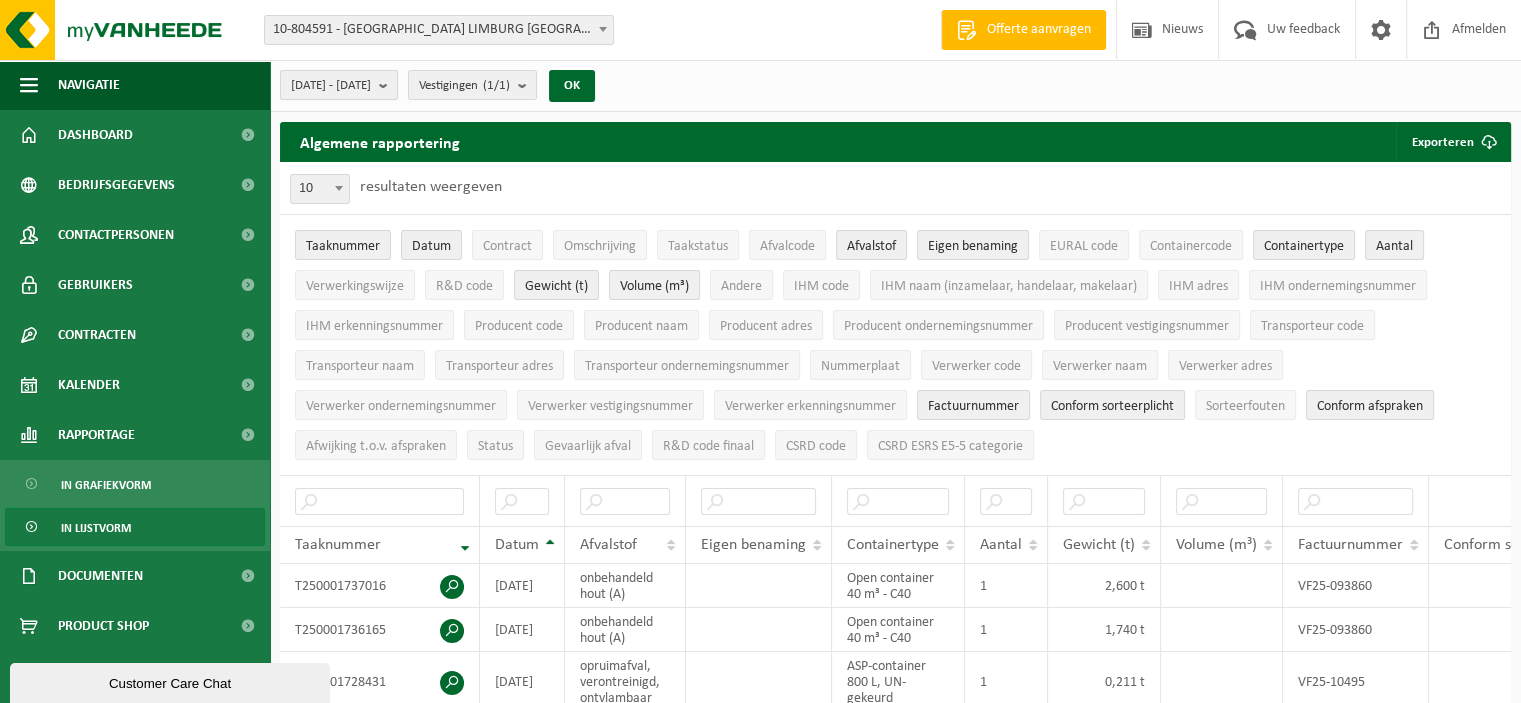 click on "[DATE] - [DATE]" at bounding box center [331, 86] 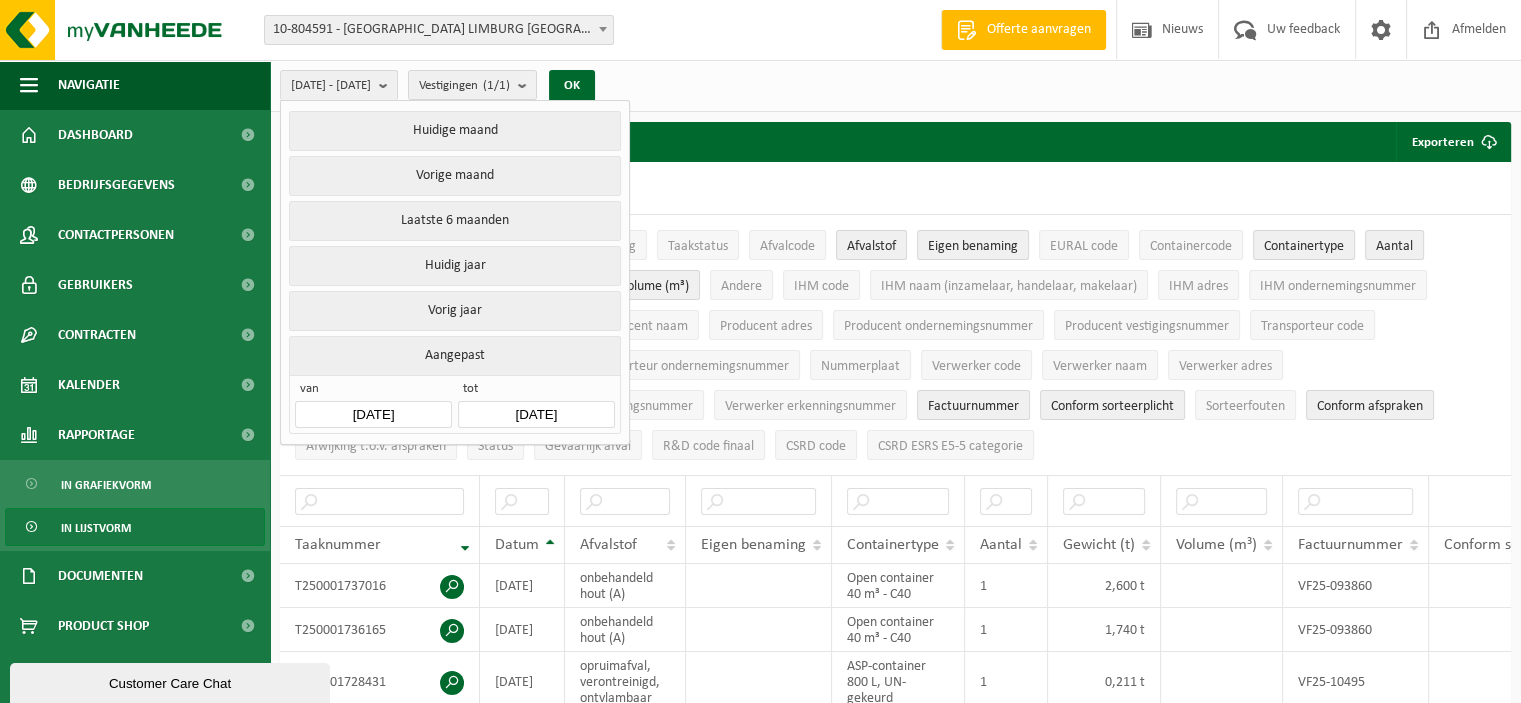 click on "[DATE]" at bounding box center [373, 414] 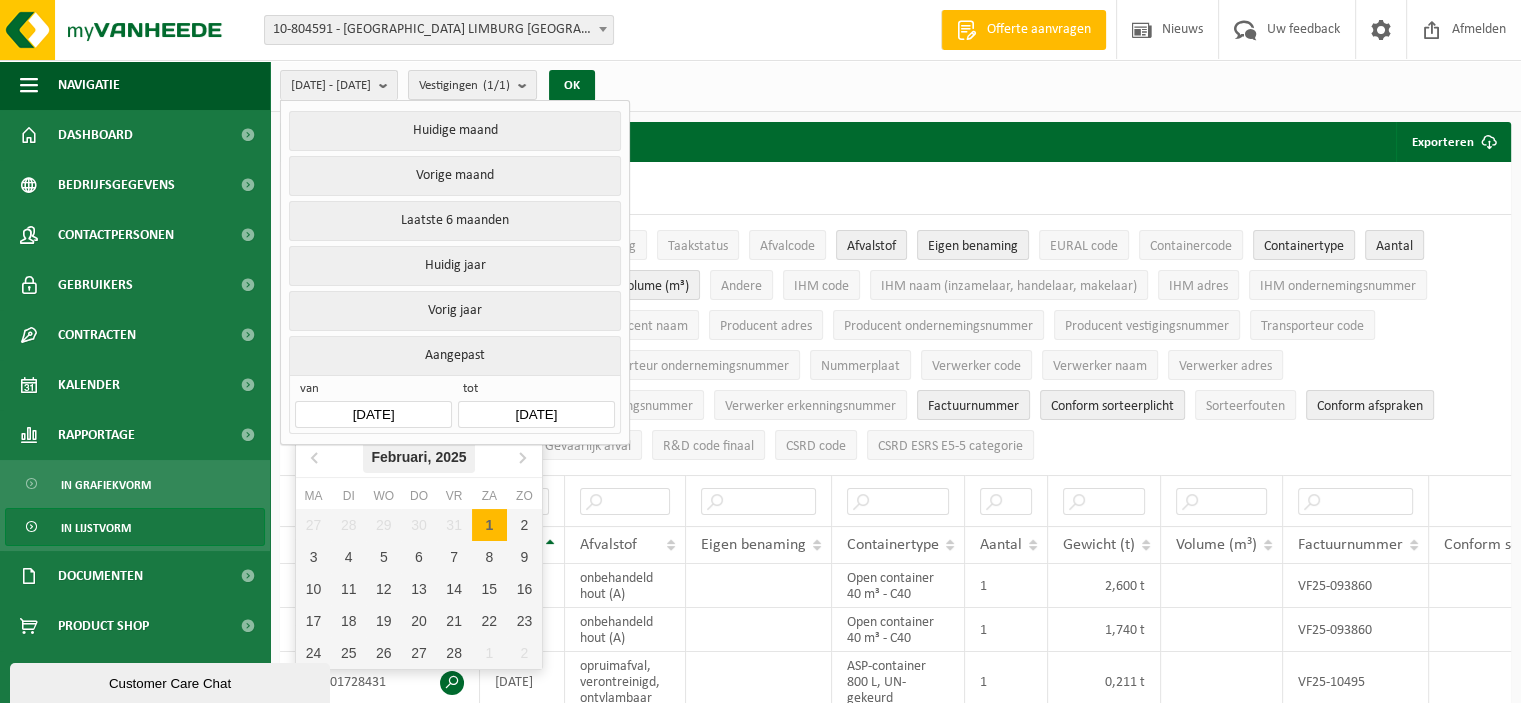 click on "2025" at bounding box center (450, 457) 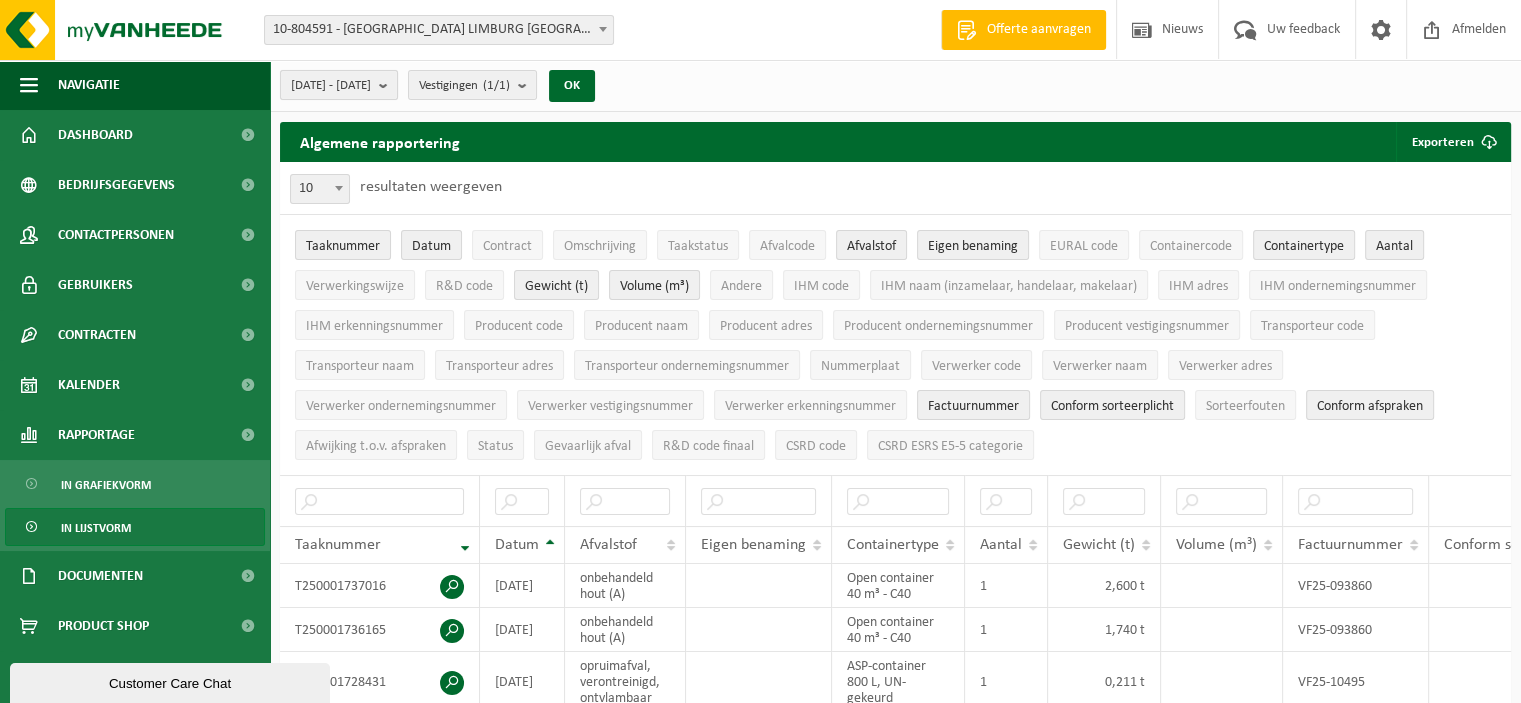 click on "[DATE] - [DATE]" at bounding box center [331, 86] 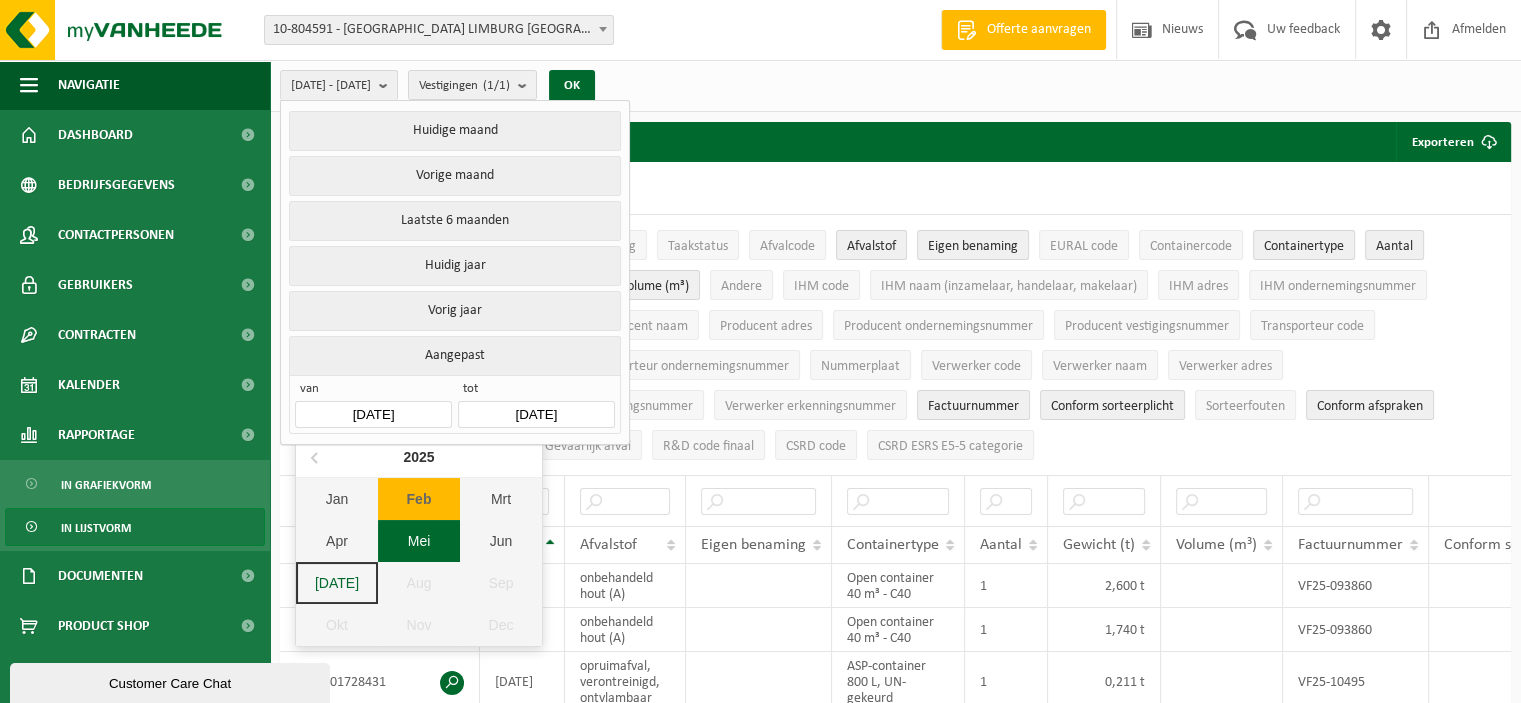 click on "[DATE]" at bounding box center (373, 414) 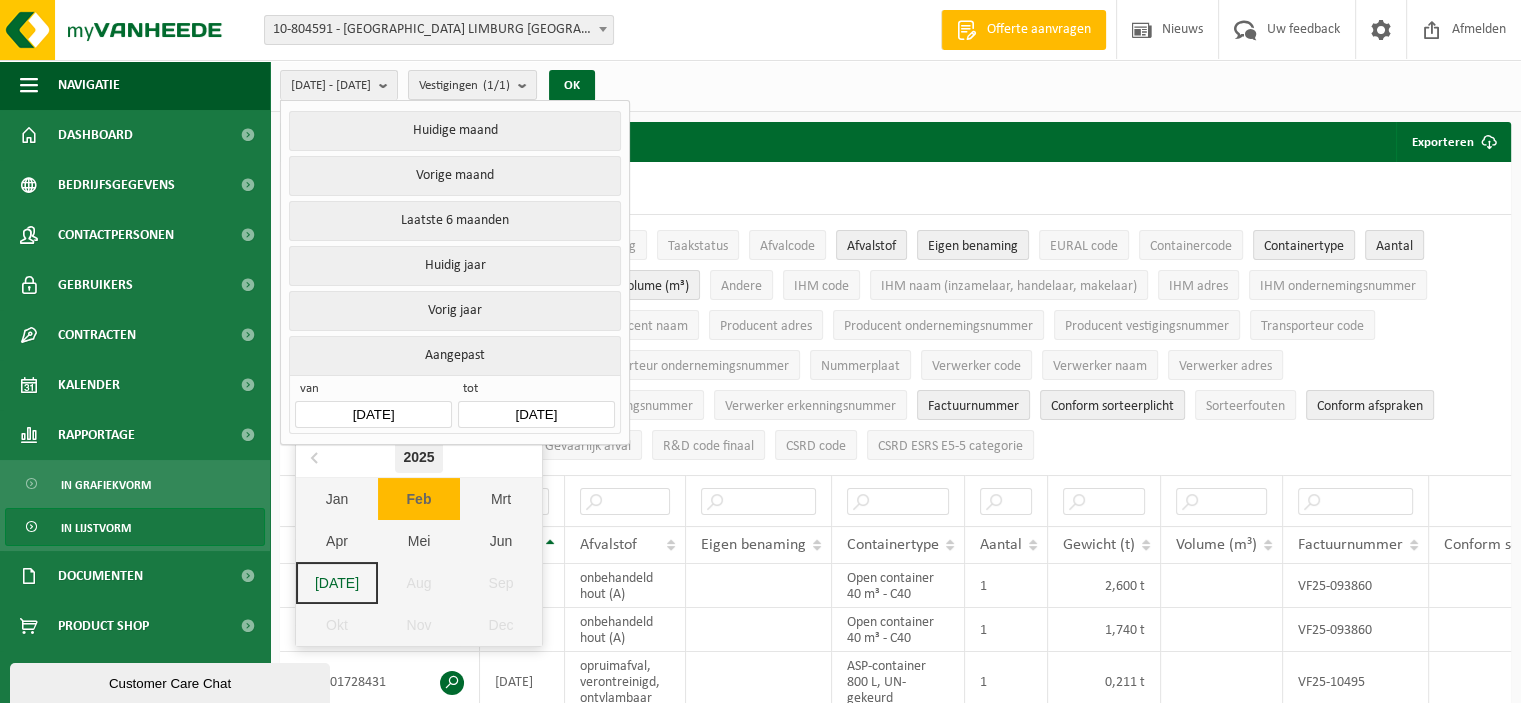 click on "2025" at bounding box center (418, 457) 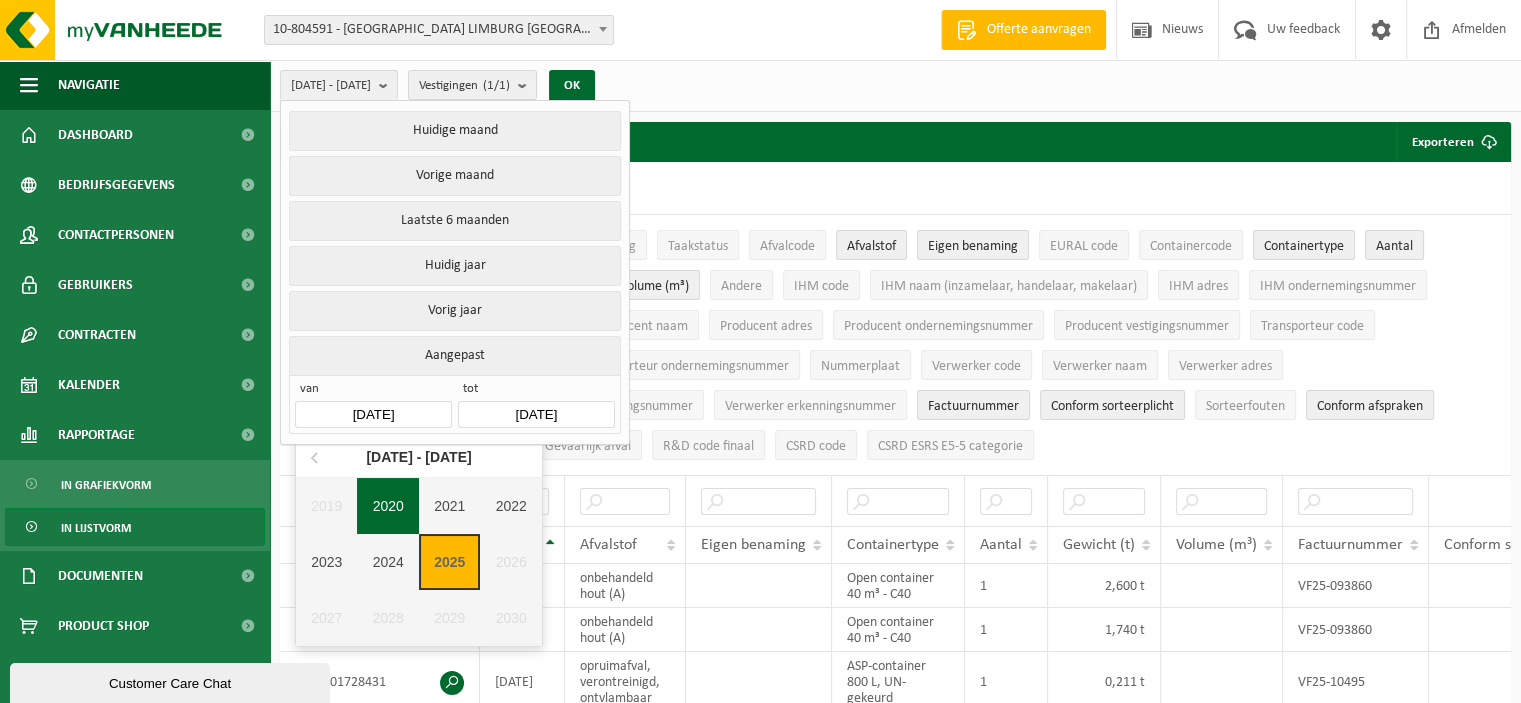 click on "2020" at bounding box center (388, 506) 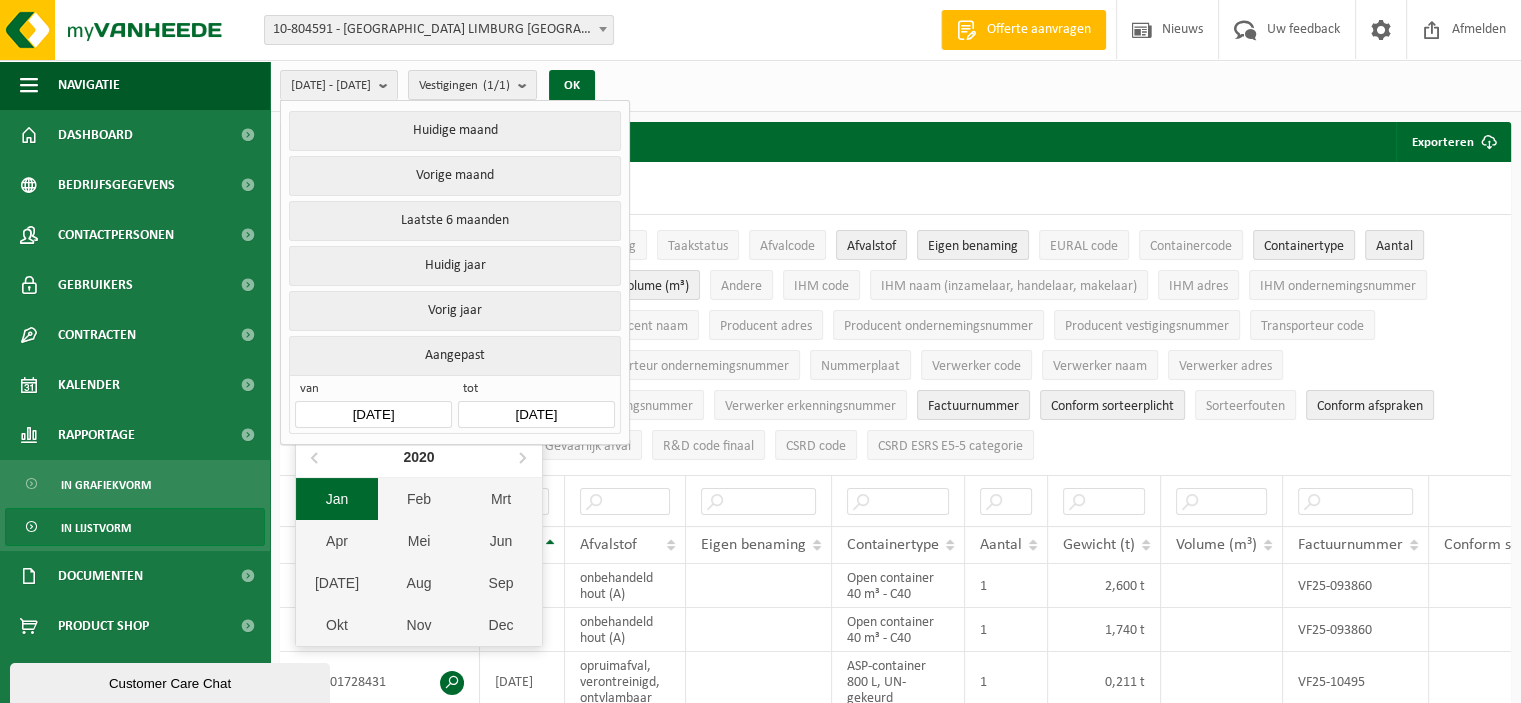 click on "Jan" at bounding box center [337, 499] 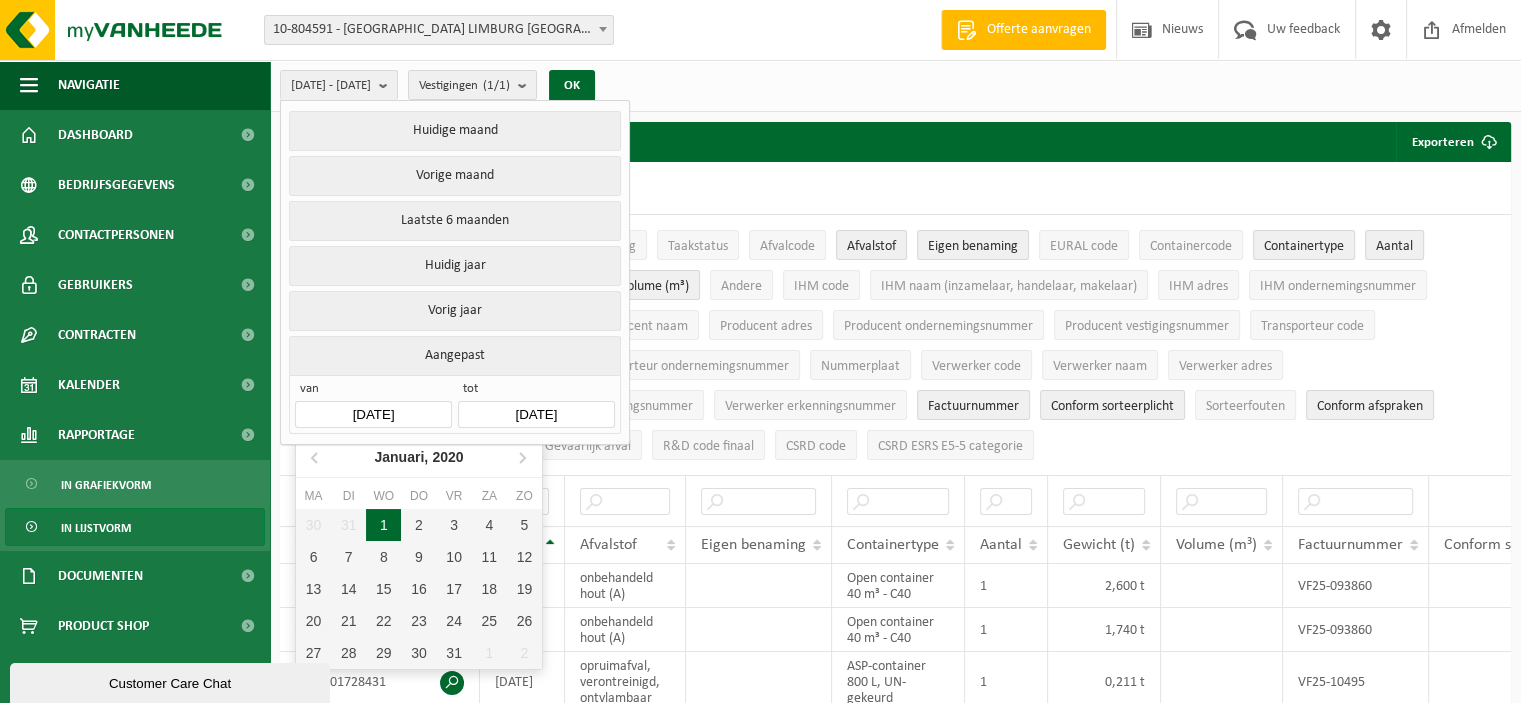 click on "1" at bounding box center (383, 525) 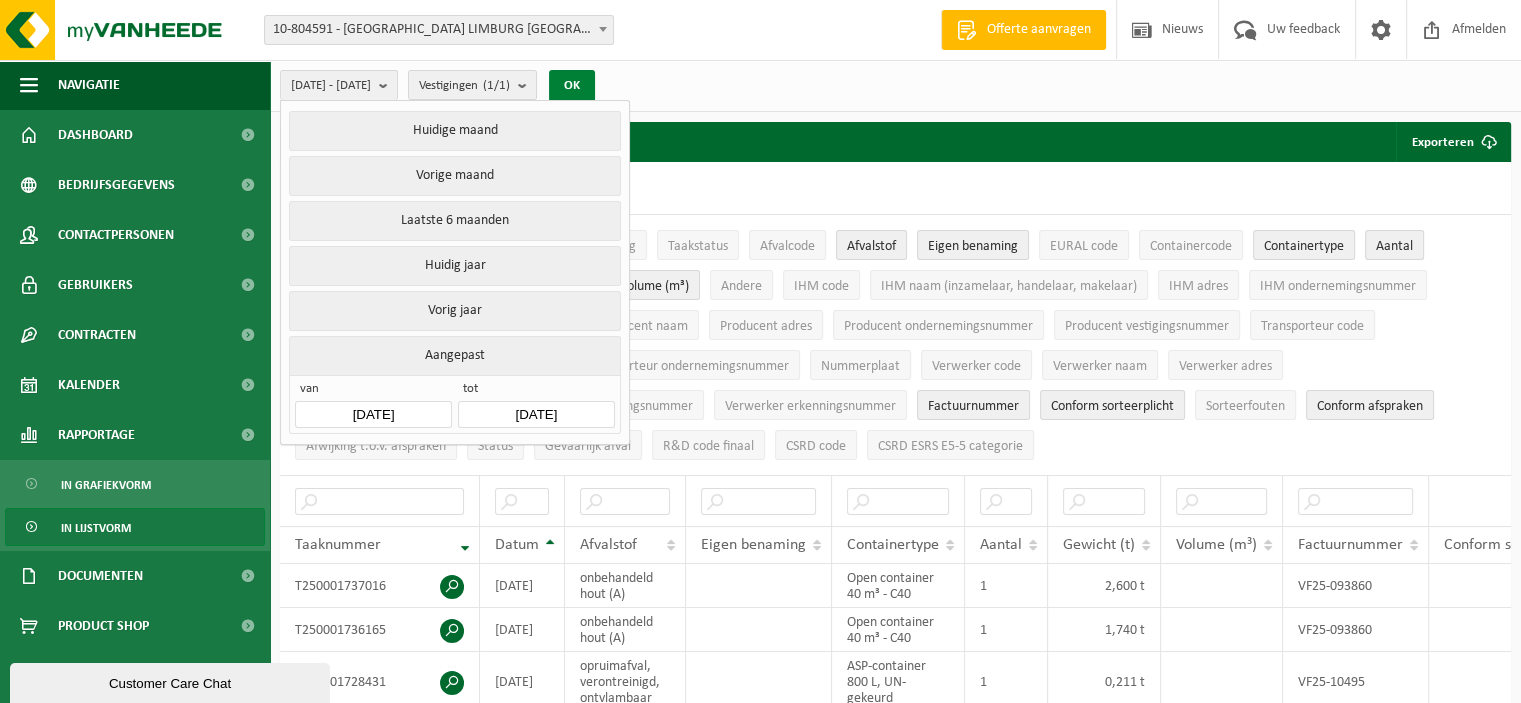 click on "OK" at bounding box center [572, 86] 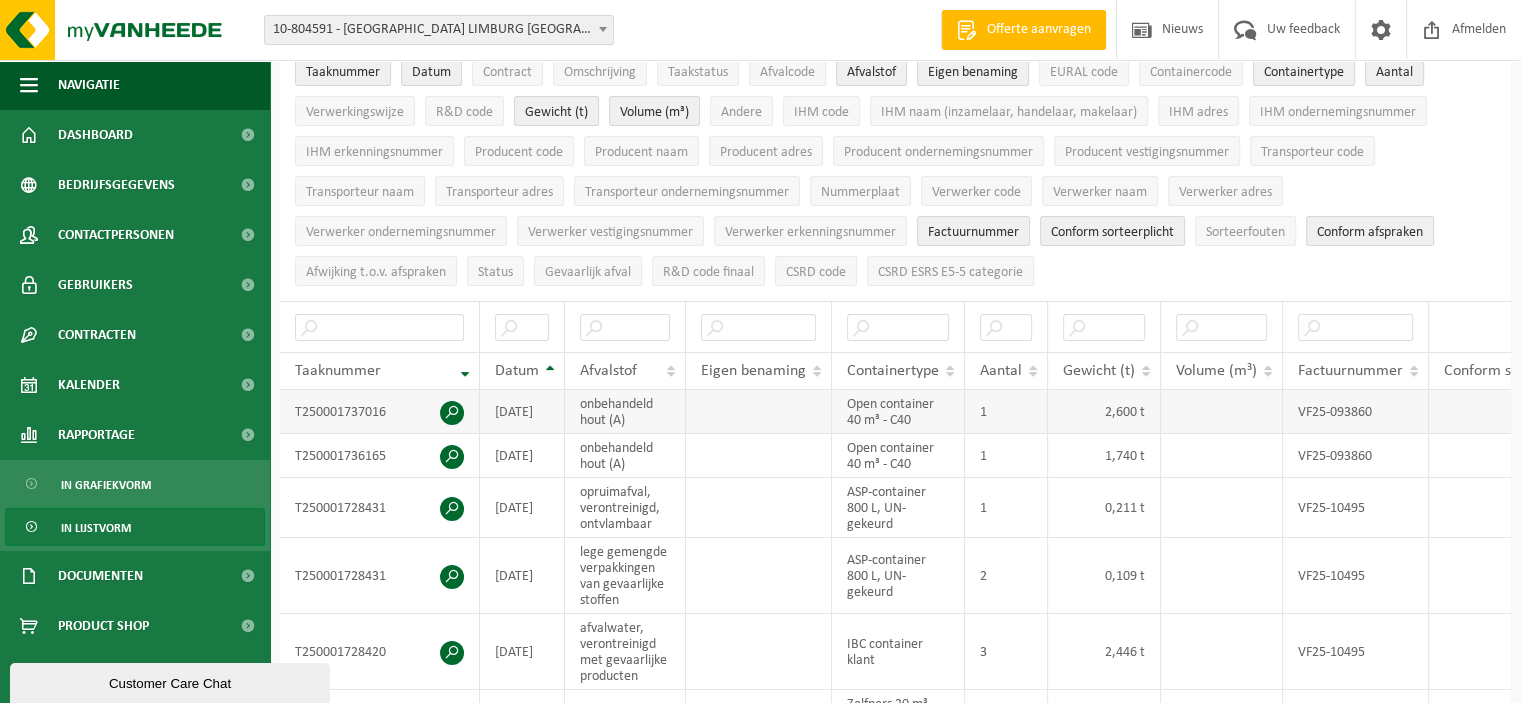 scroll, scrollTop: 200, scrollLeft: 0, axis: vertical 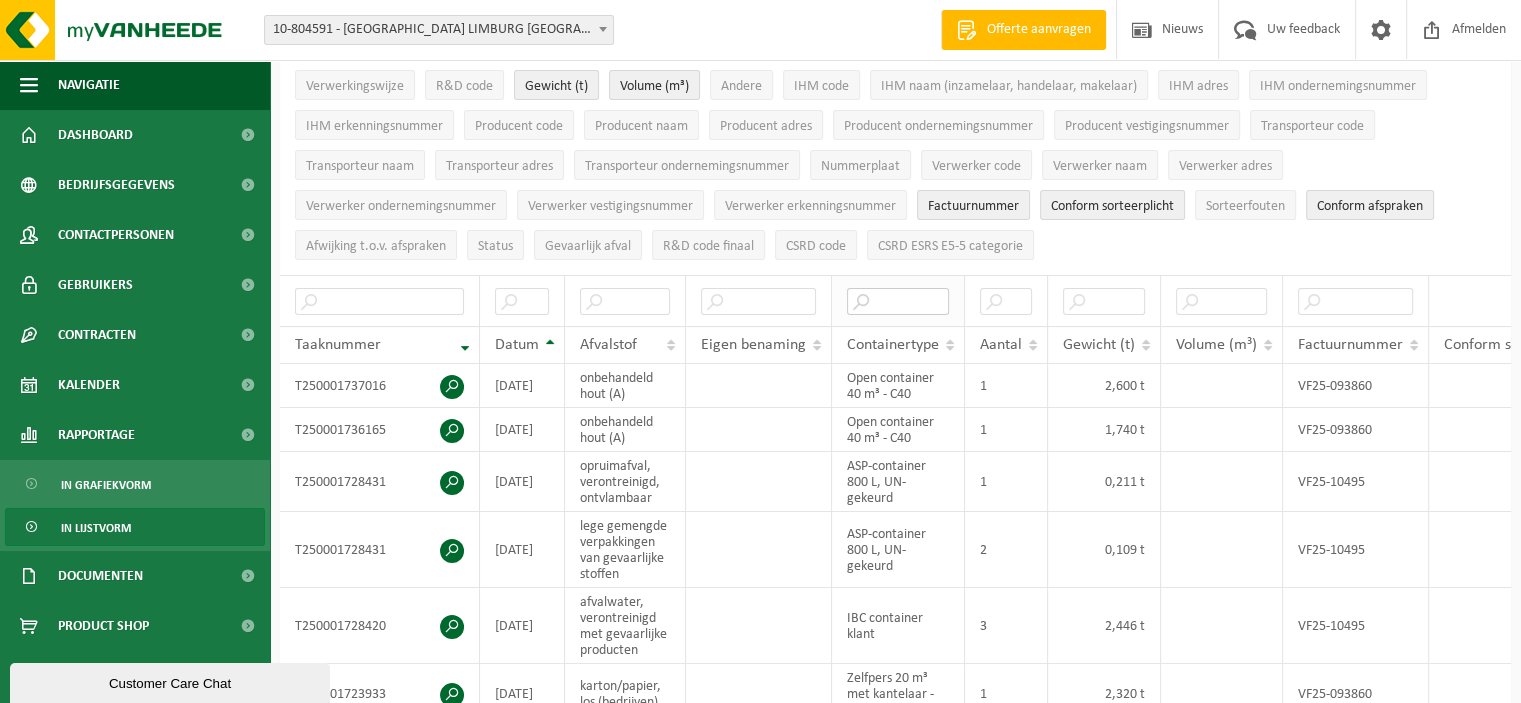 click at bounding box center (898, 301) 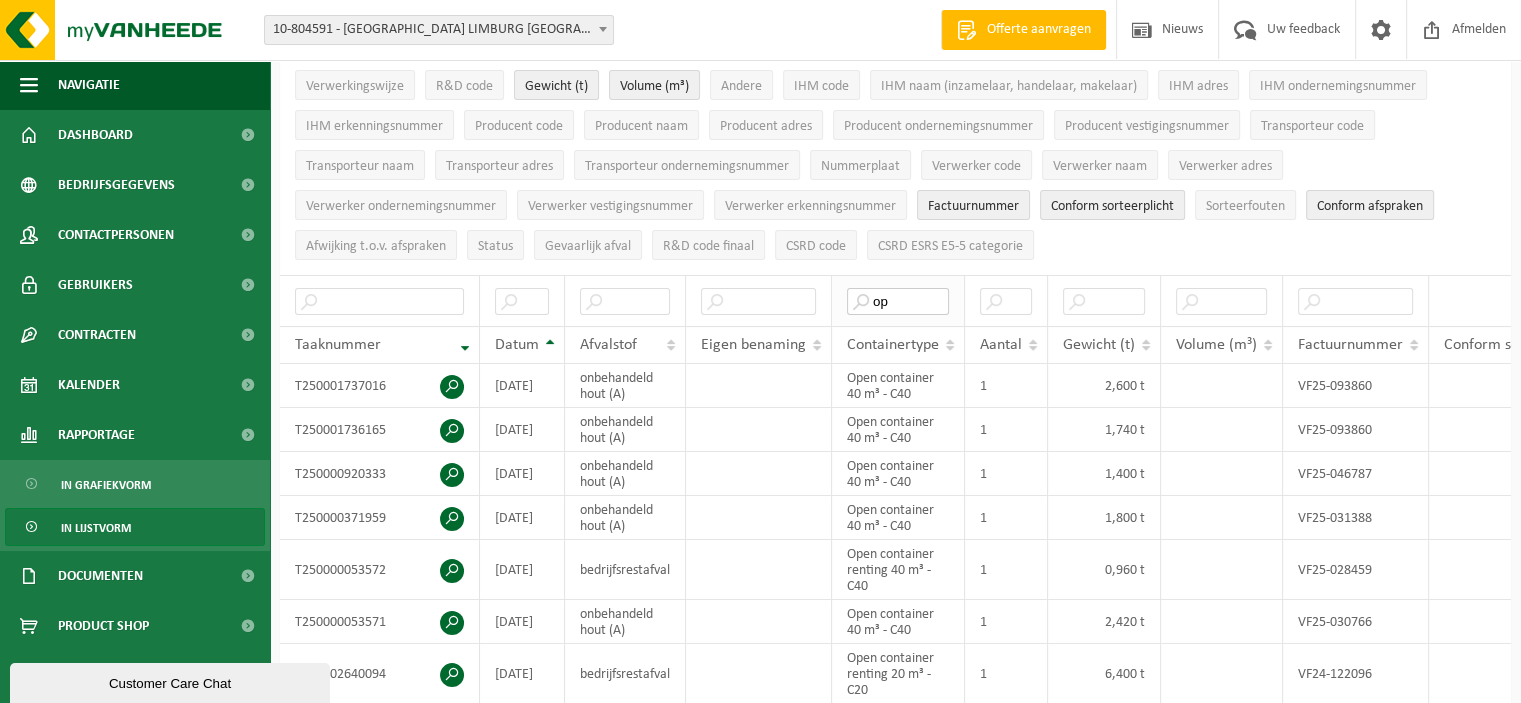 type on "o" 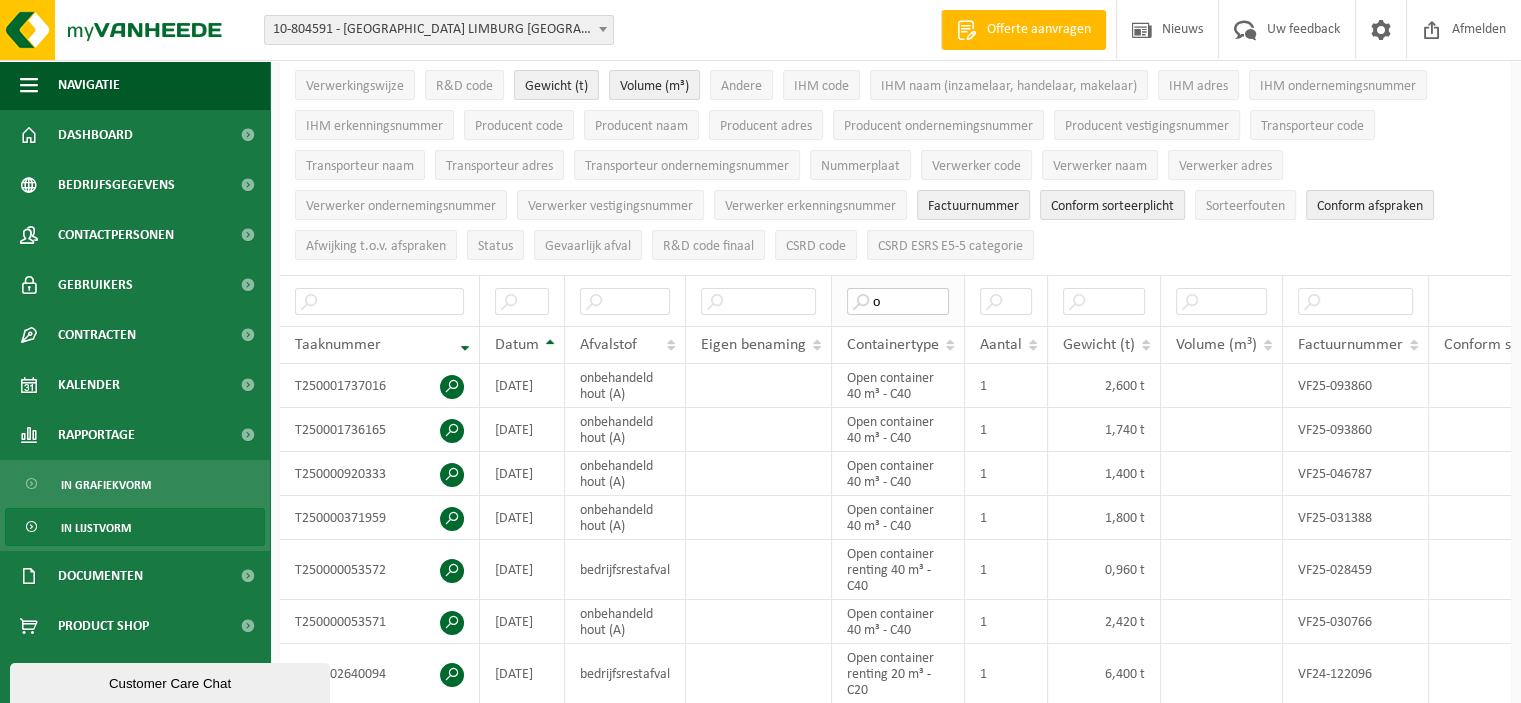 type 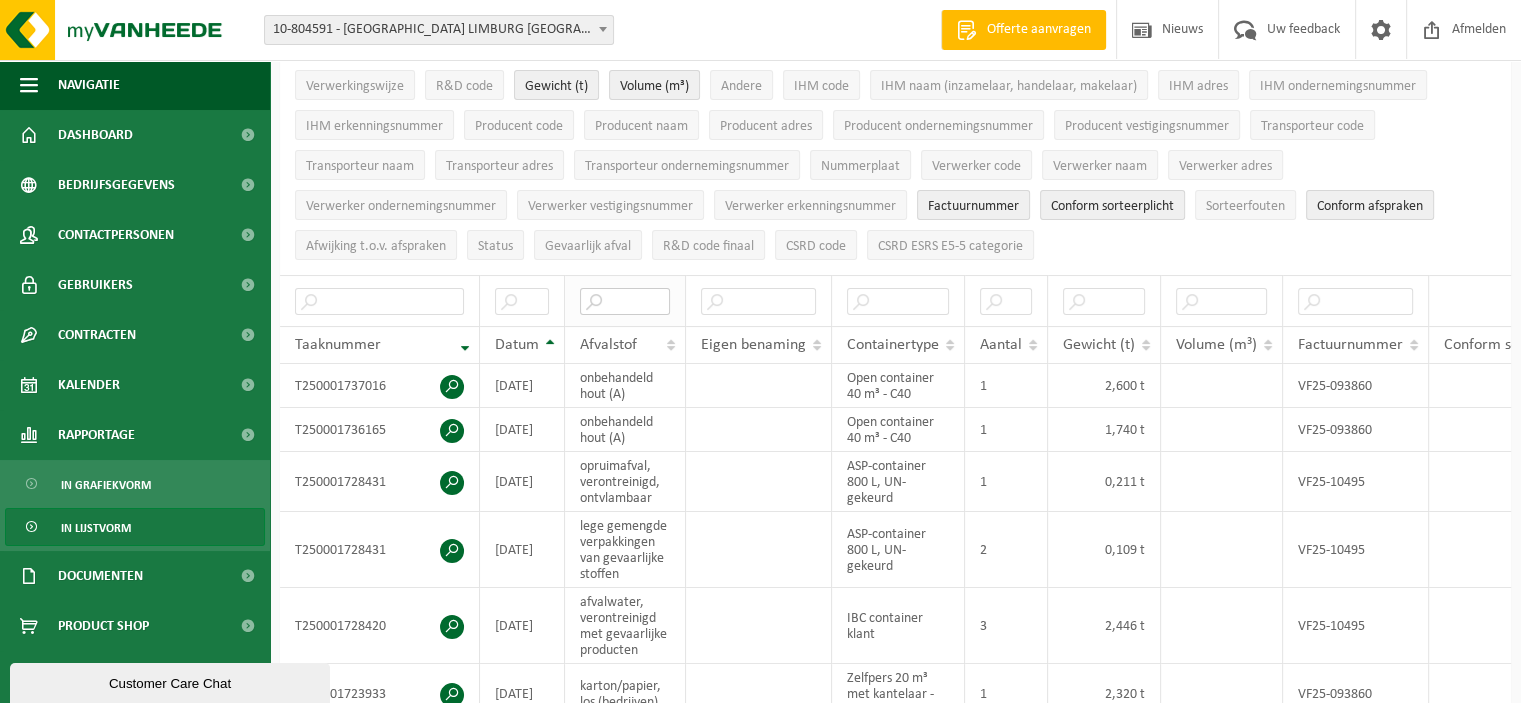 click at bounding box center (625, 301) 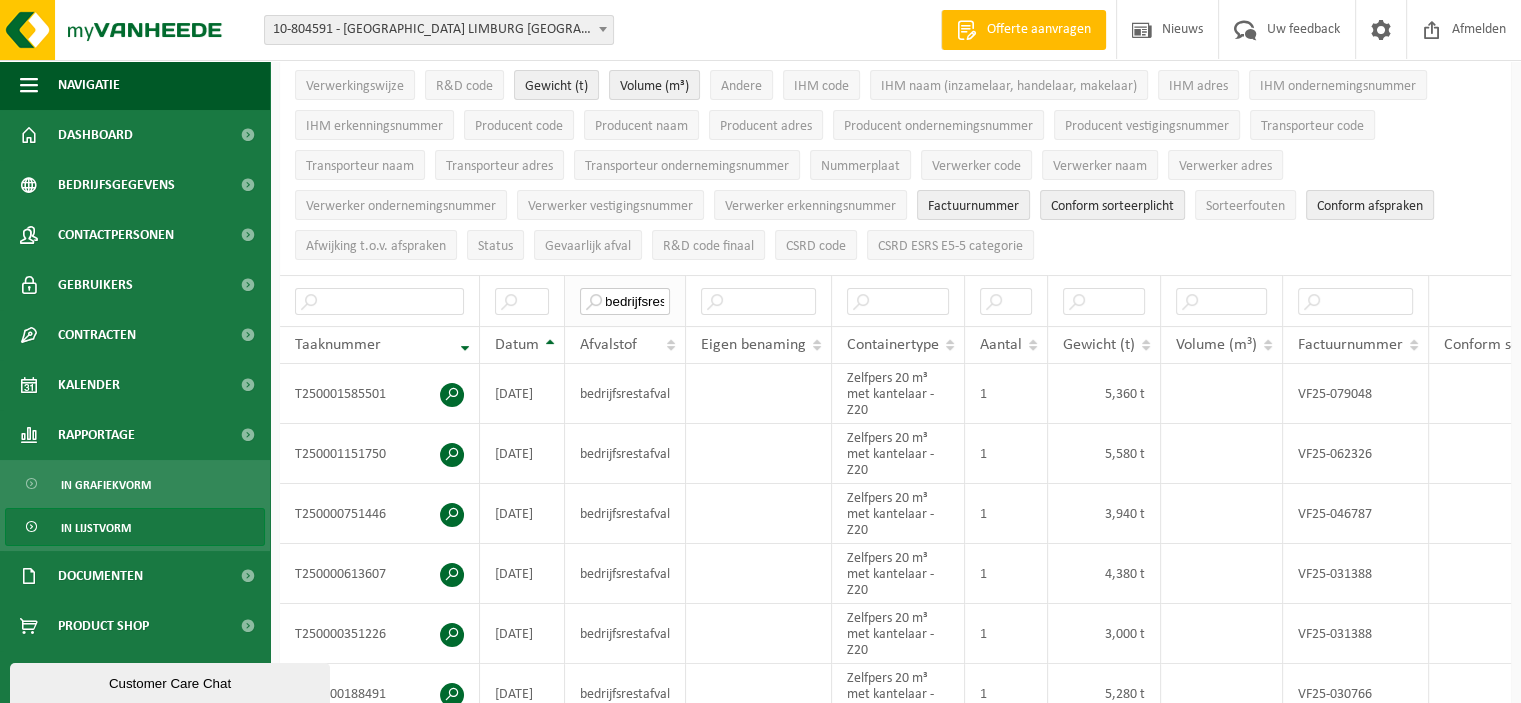 scroll, scrollTop: 0, scrollLeft: 4, axis: horizontal 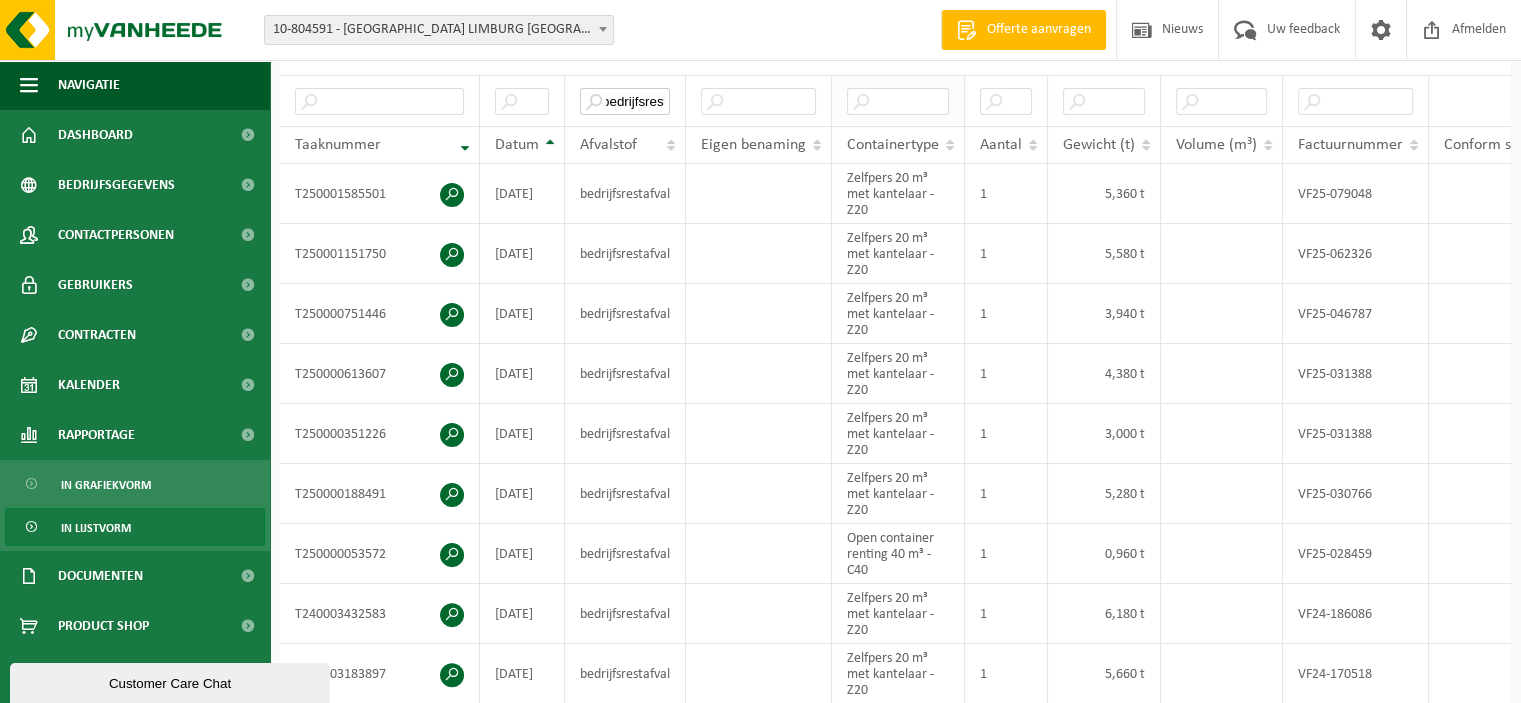 type on "bedrijfsrest" 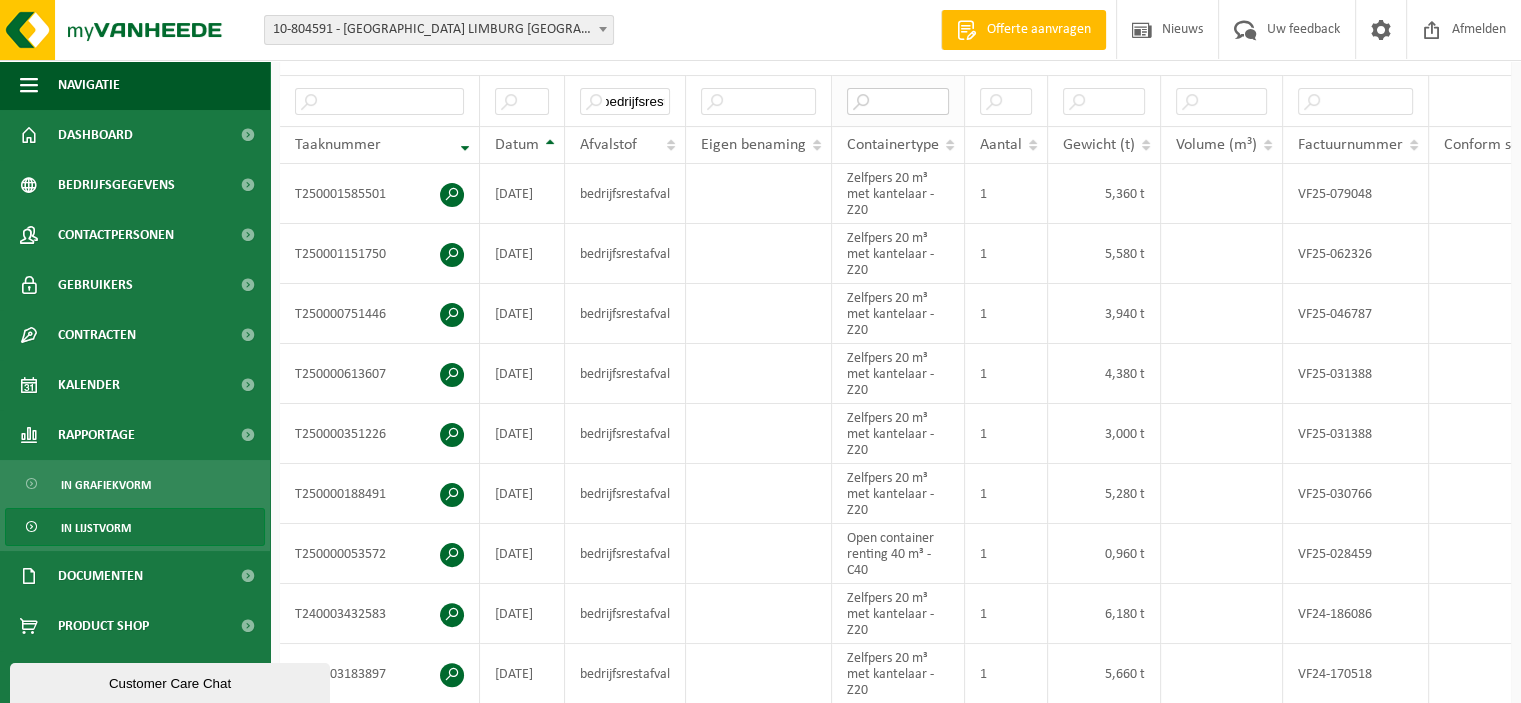 click at bounding box center [898, 101] 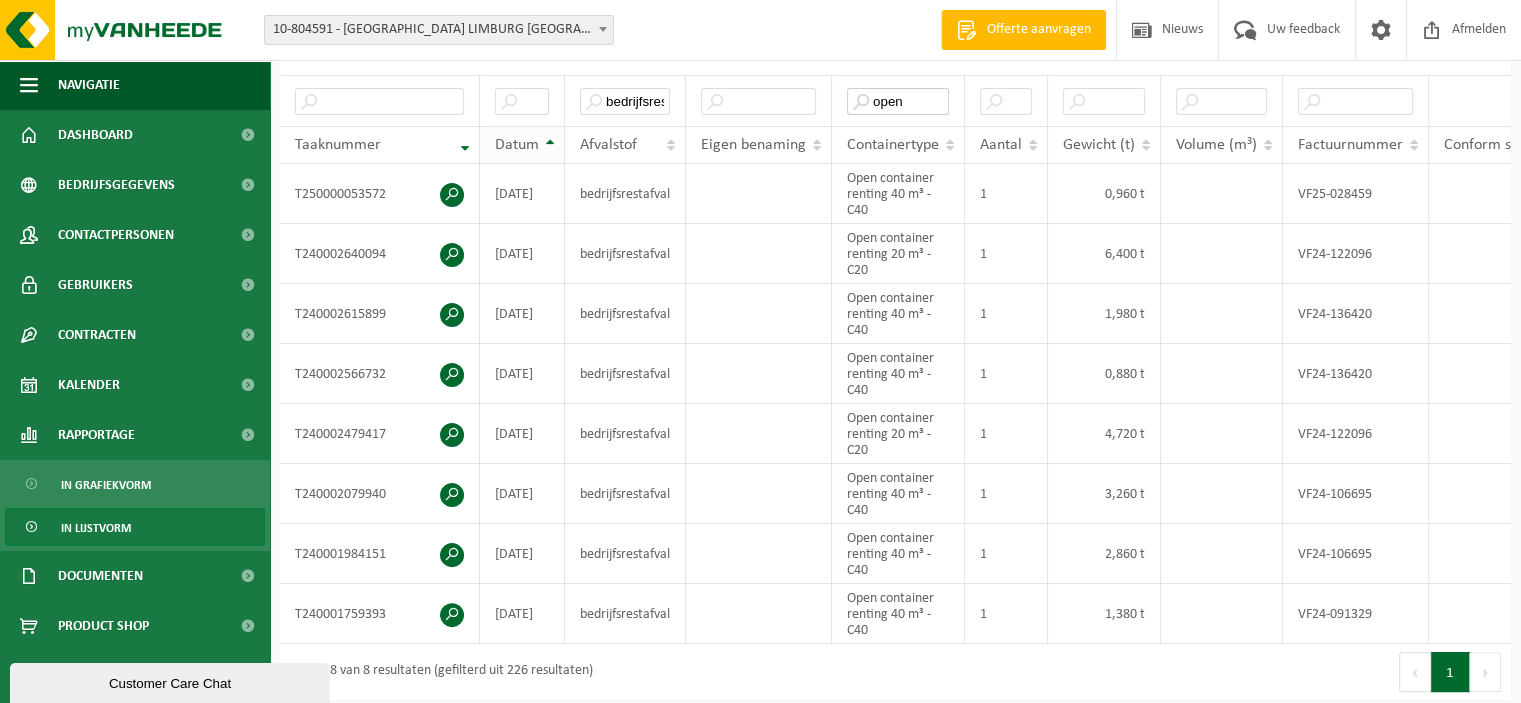 type on "open" 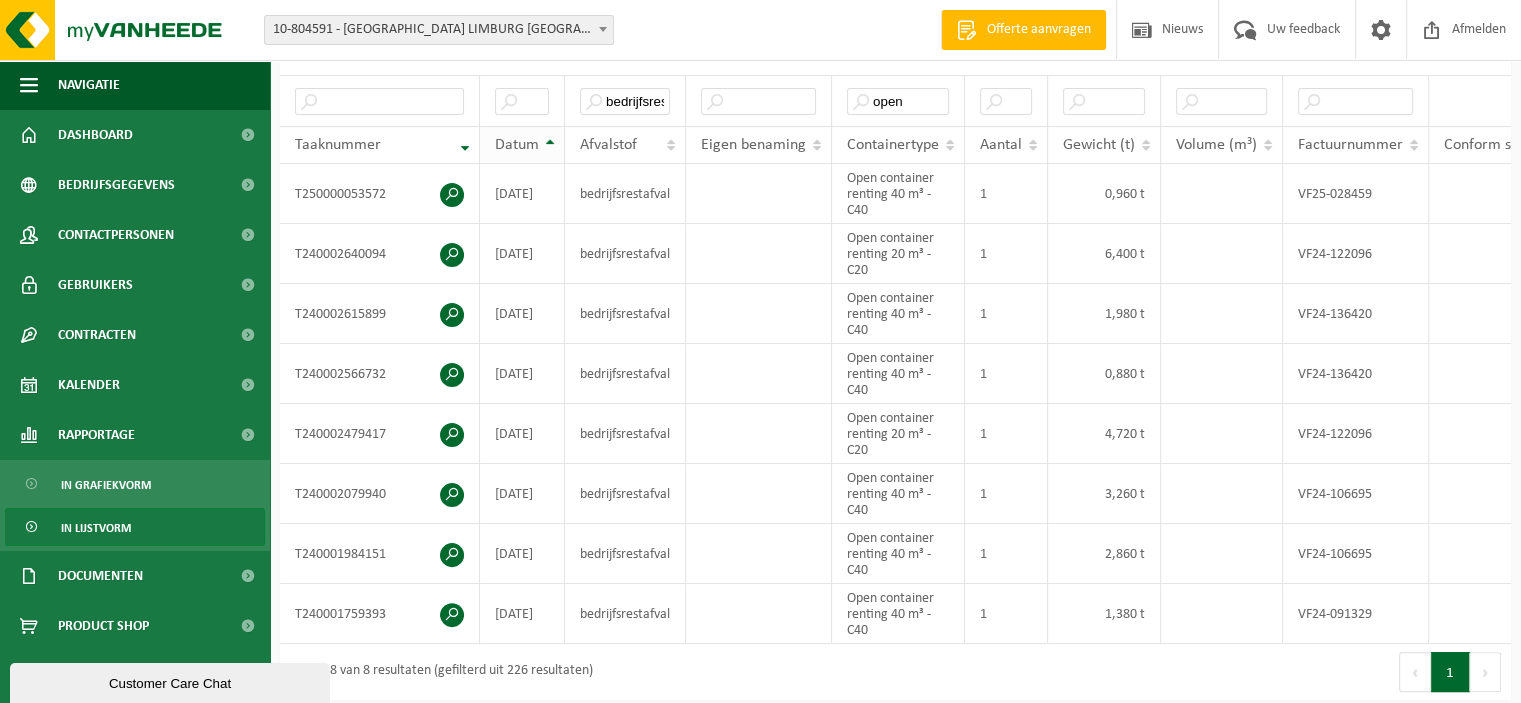 click on "Datum" at bounding box center [522, 145] 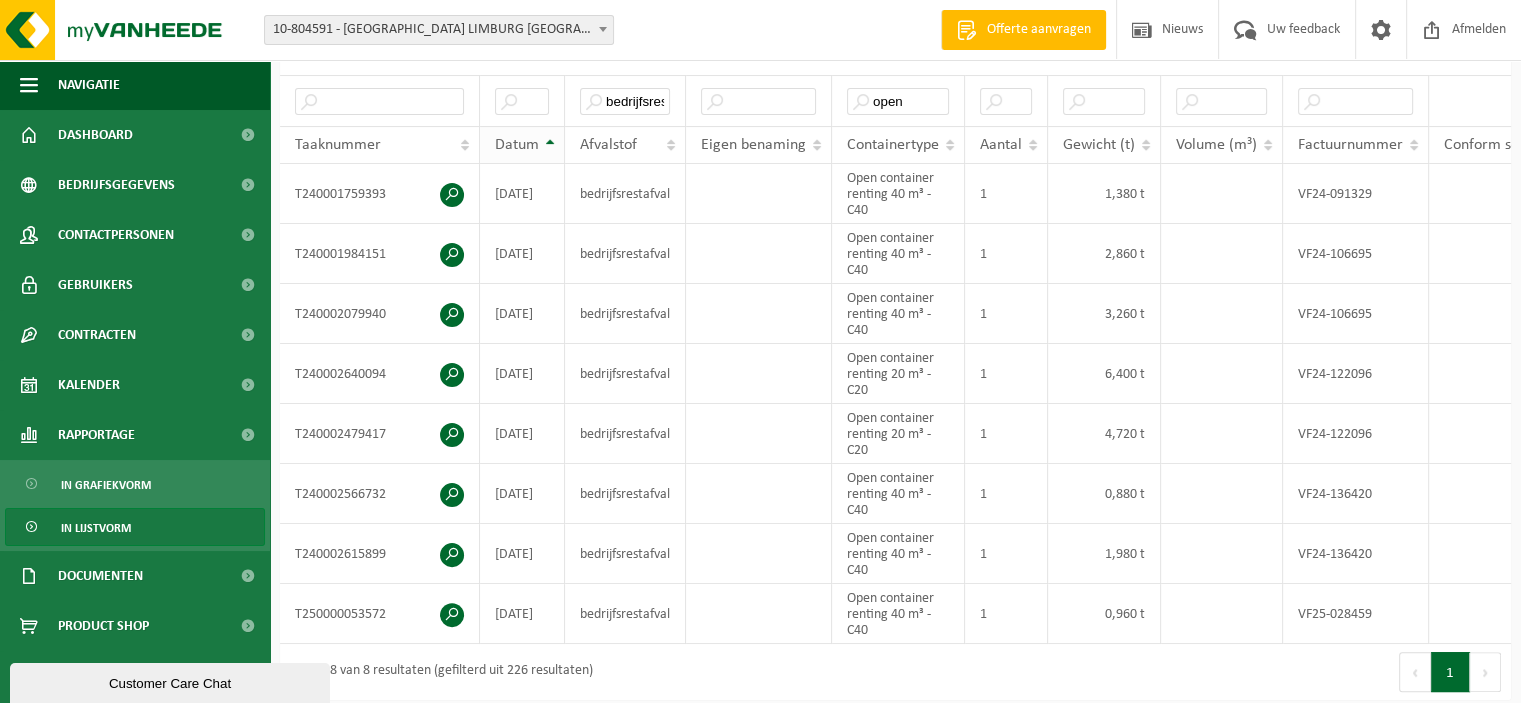 click on "Datum" at bounding box center [522, 145] 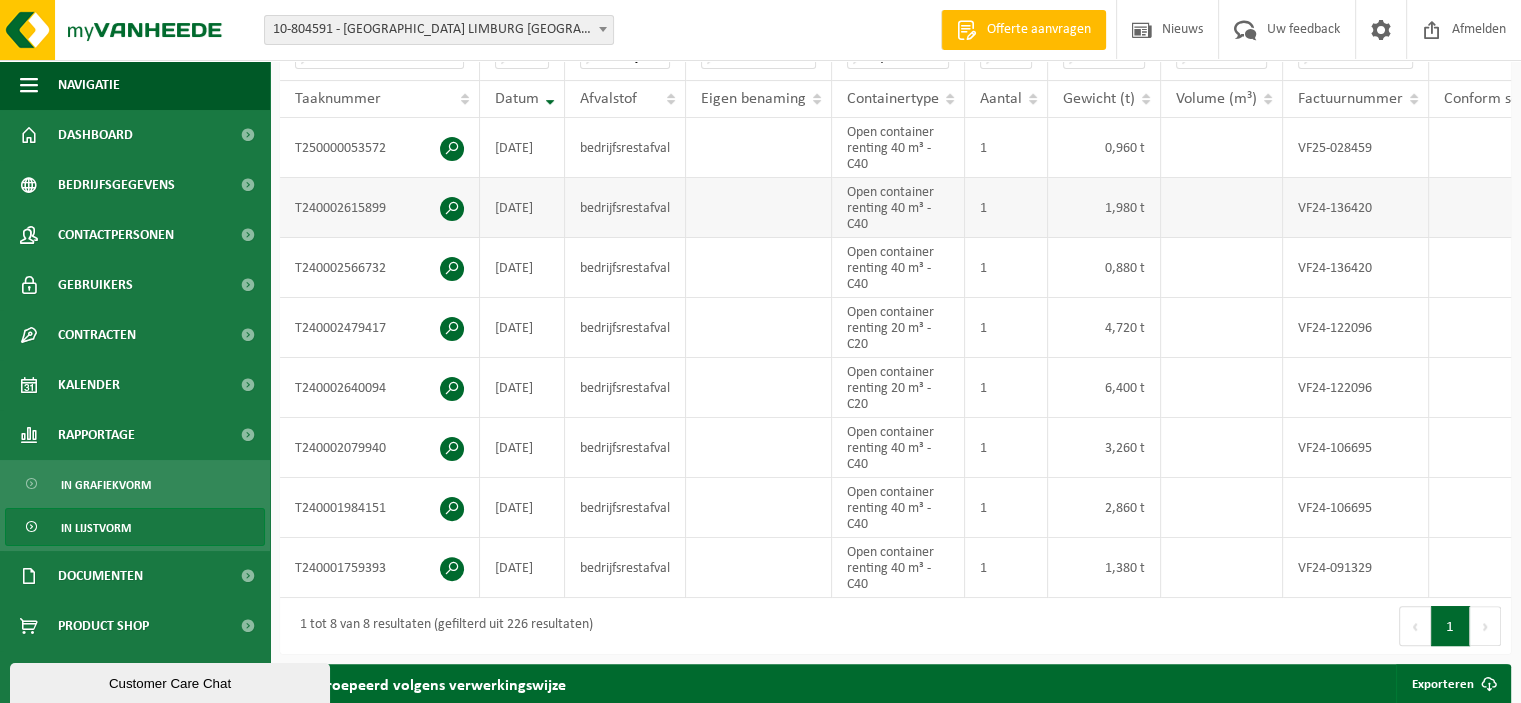 scroll, scrollTop: 400, scrollLeft: 0, axis: vertical 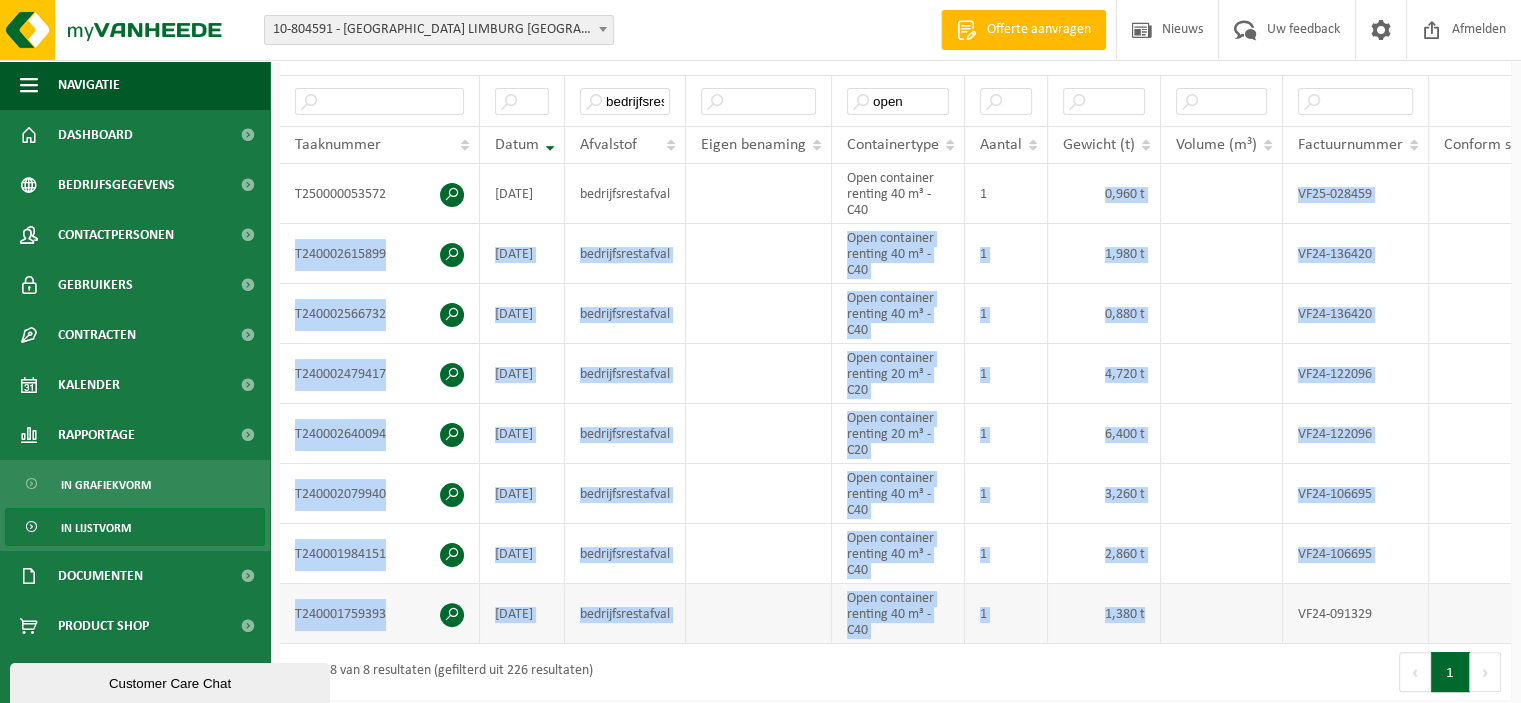 drag, startPoint x: 1100, startPoint y: 186, endPoint x: 1164, endPoint y: 601, distance: 419.90594 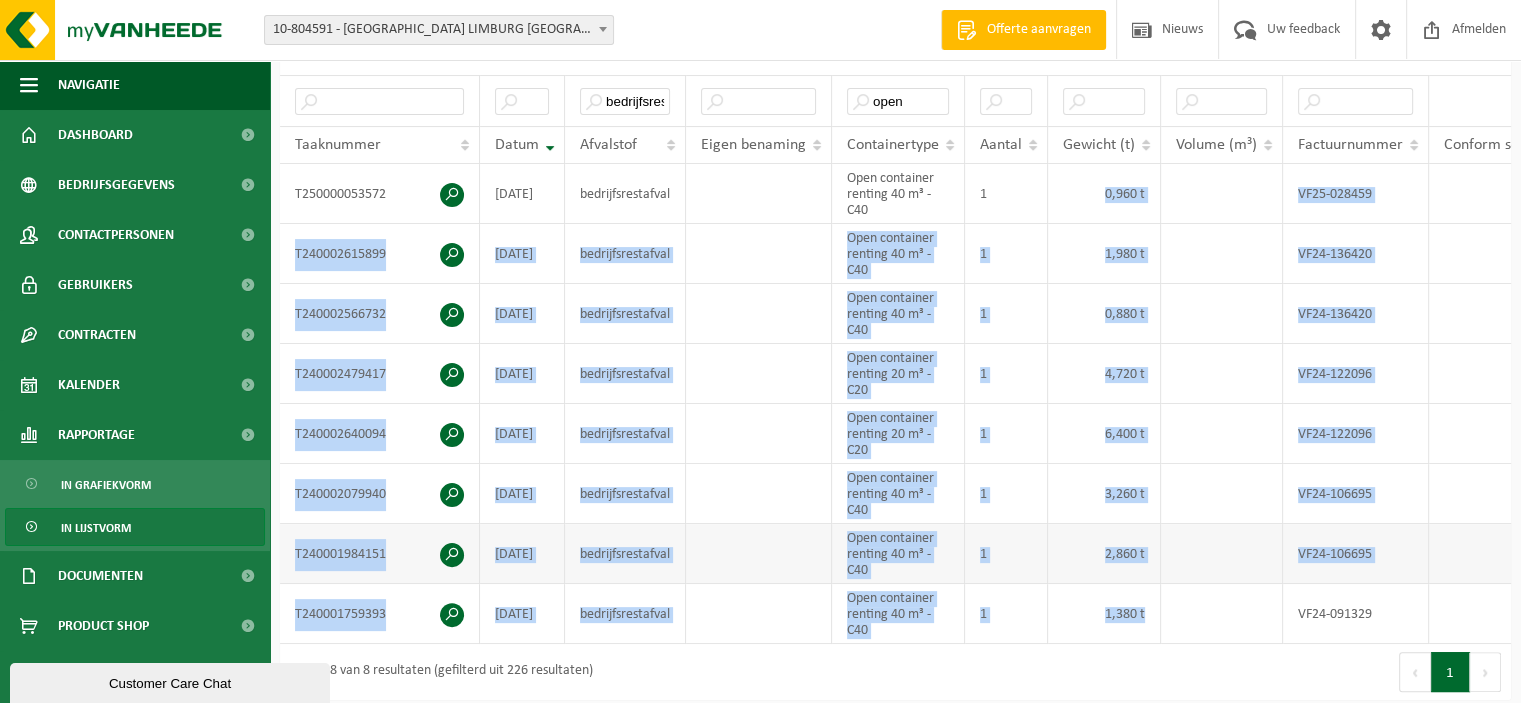 click at bounding box center (1222, 554) 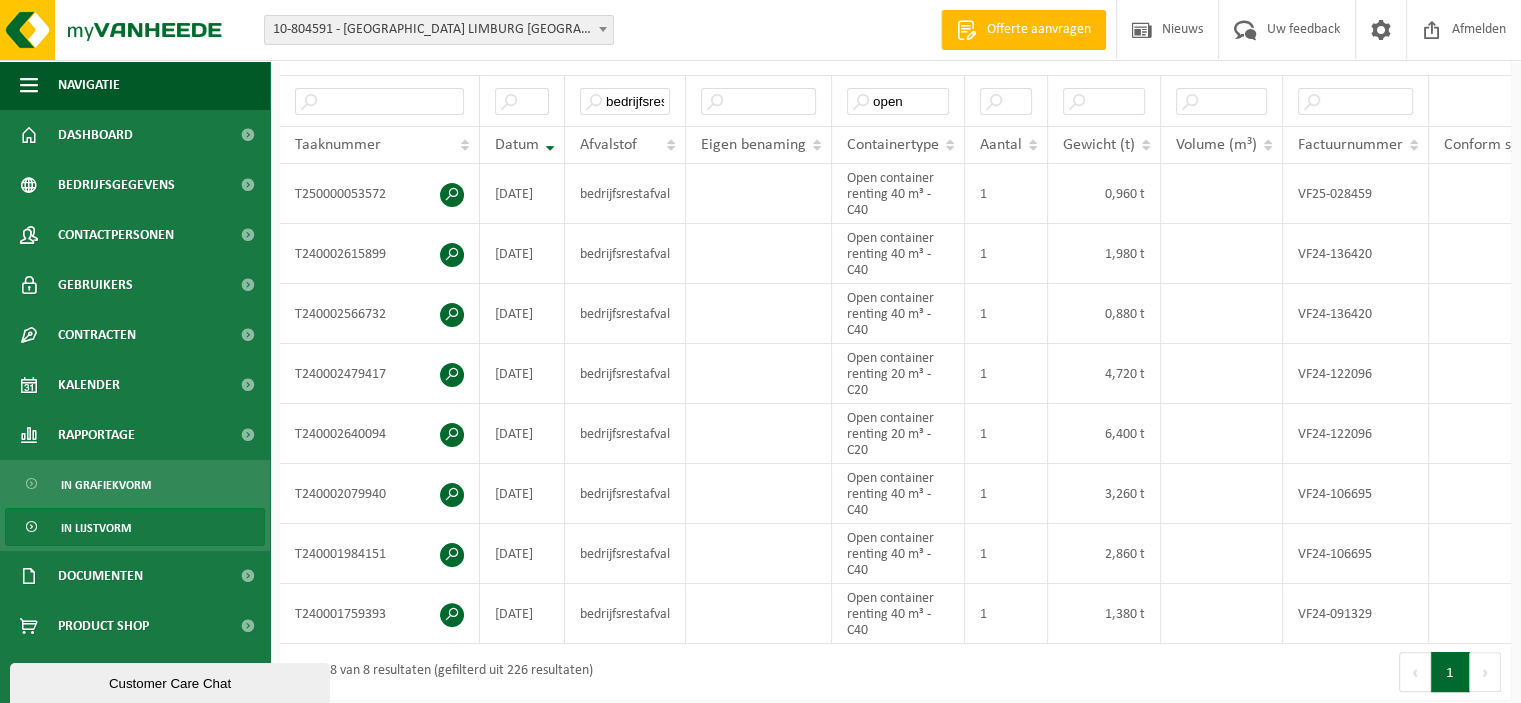click on "Vestiging:       10-804584 - SABCA GROUP - HAREN 10-804589 - SABCA HAREN - HAREN 10-804591 - SABCA LIMBURG [GEOGRAPHIC_DATA] - LUMMEN 10-804593 - SABENA ENGINEERING-[GEOGRAPHIC_DATA] - [GEOGRAPHIC_DATA]   10-804591 - [GEOGRAPHIC_DATA] LIMBURG [GEOGRAPHIC_DATA] - LUMMEN          [GEOGRAPHIC_DATA]  ZOË GILS         Offerte aanvragen         Nieuws         Uw feedback               Afmelden" at bounding box center (760, 30) 